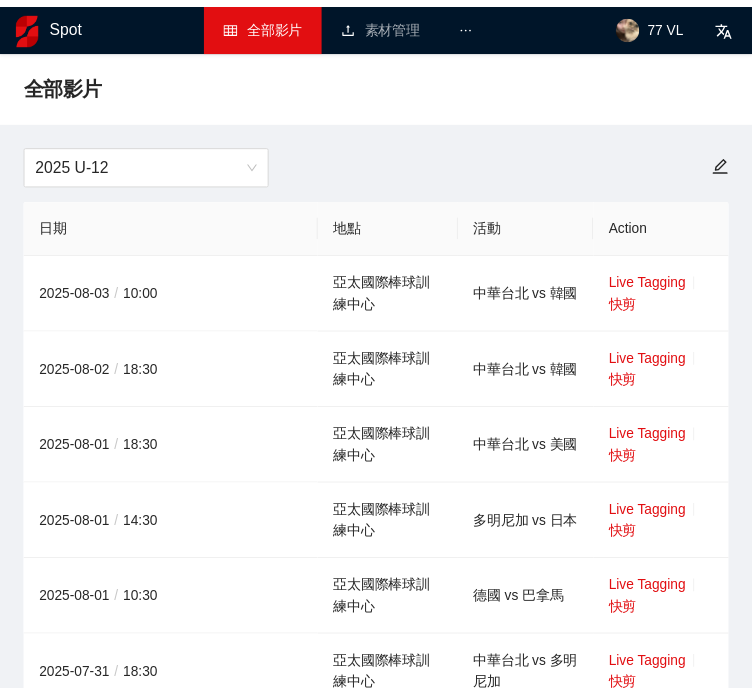 scroll, scrollTop: 0, scrollLeft: 0, axis: both 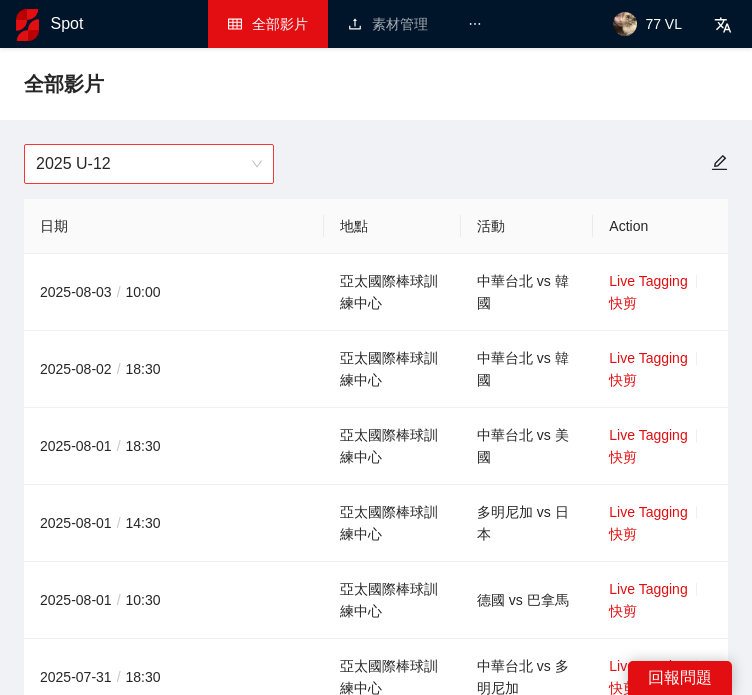 click on "2025 U-12" at bounding box center [149, 164] 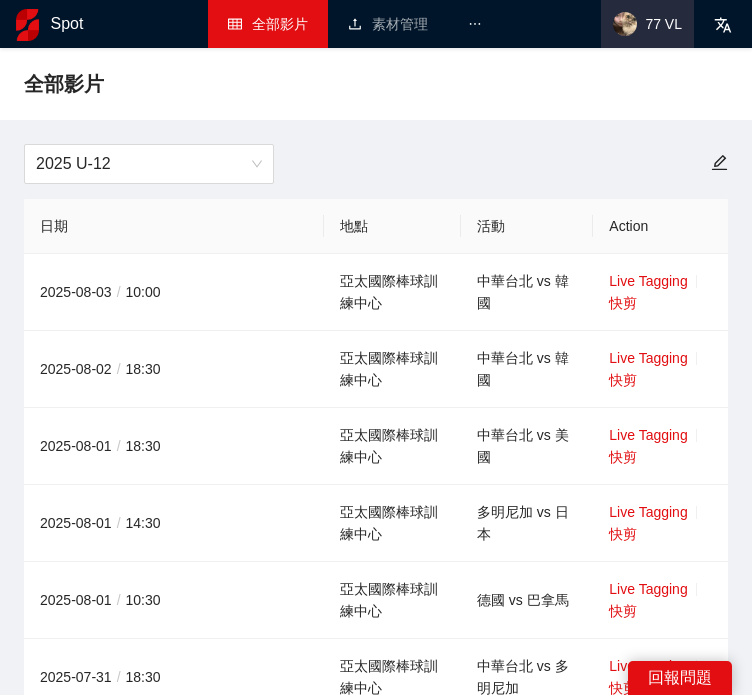 click at bounding box center [625, 24] 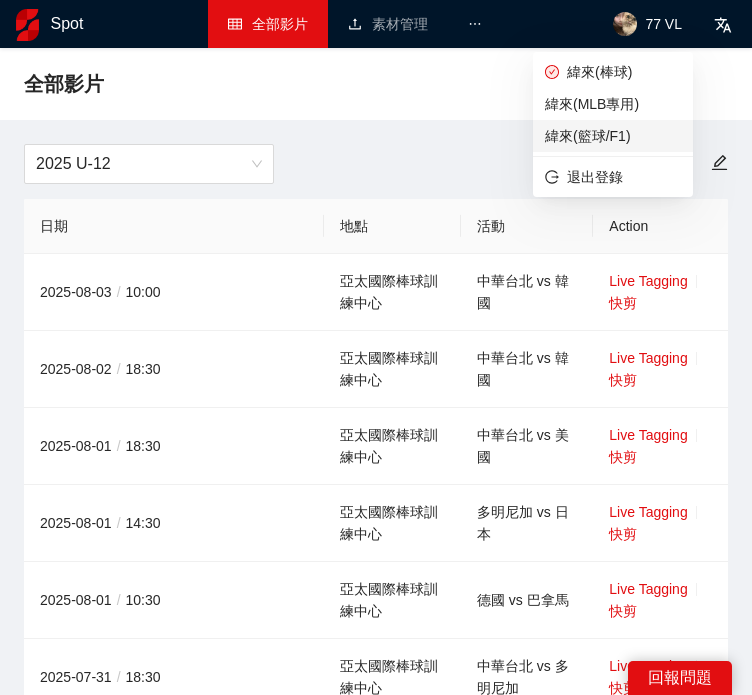 click on "緯來(籃球/F1)" at bounding box center (613, 136) 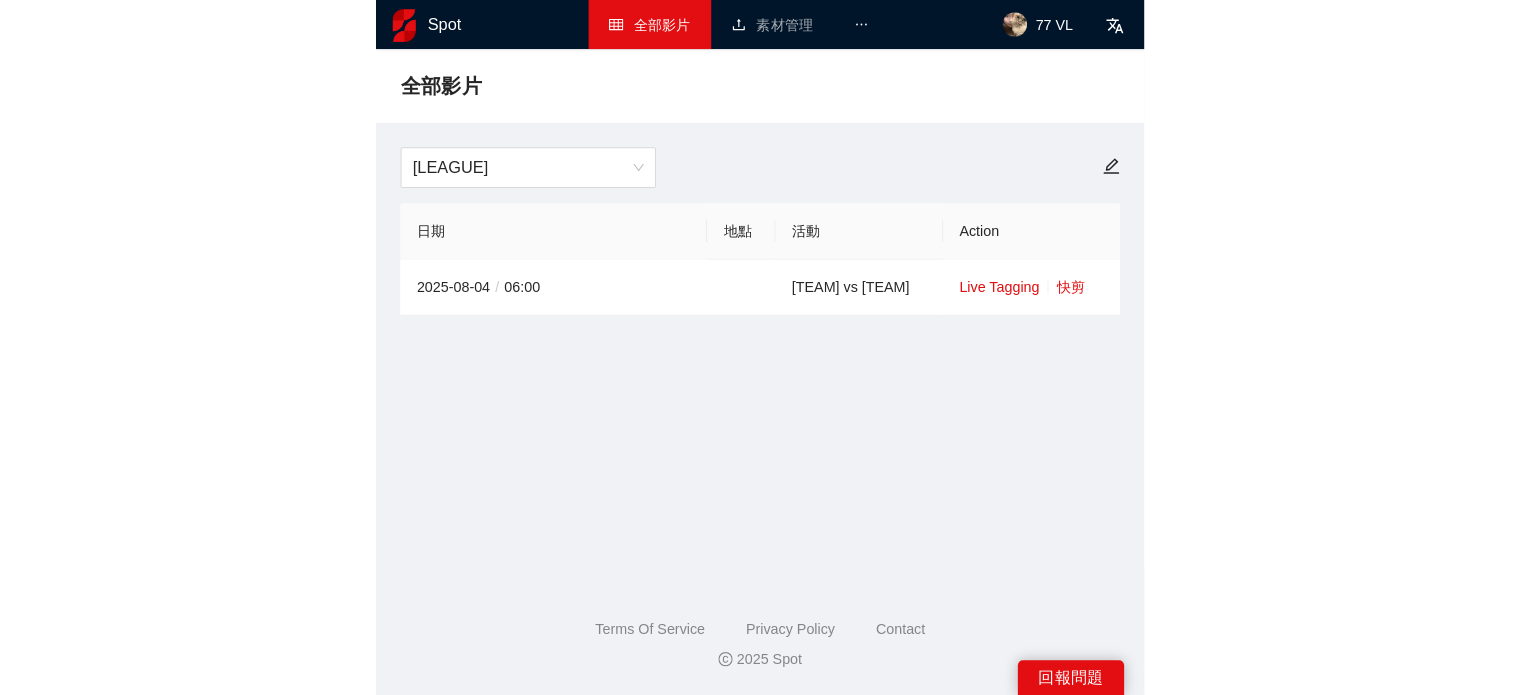 scroll, scrollTop: 0, scrollLeft: 0, axis: both 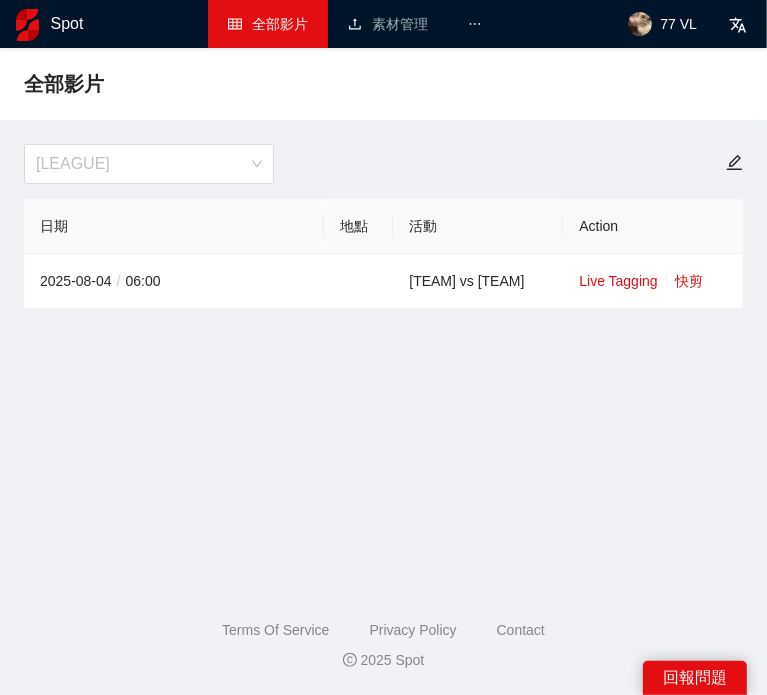 click on "[LEAGUE]" at bounding box center [149, 164] 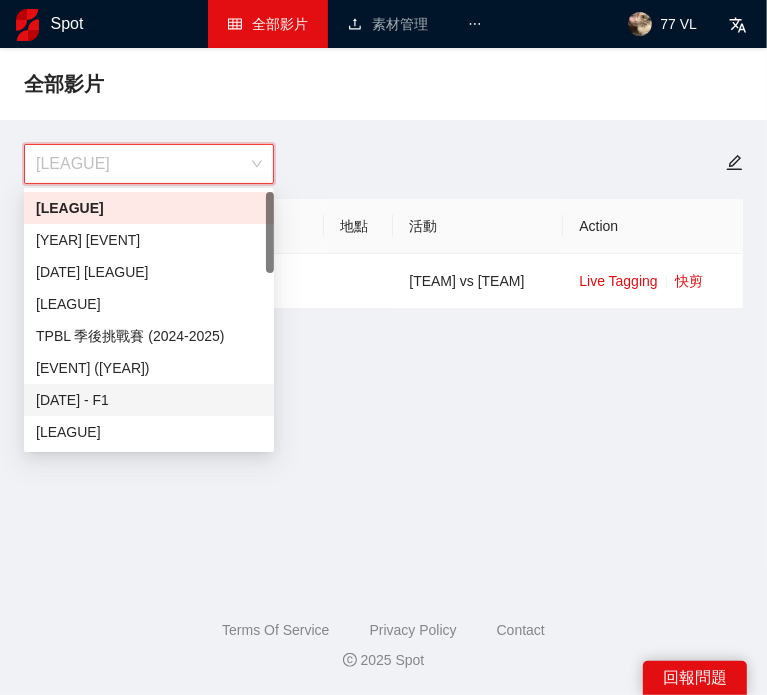 click on "[DATE] - F1" at bounding box center [149, 400] 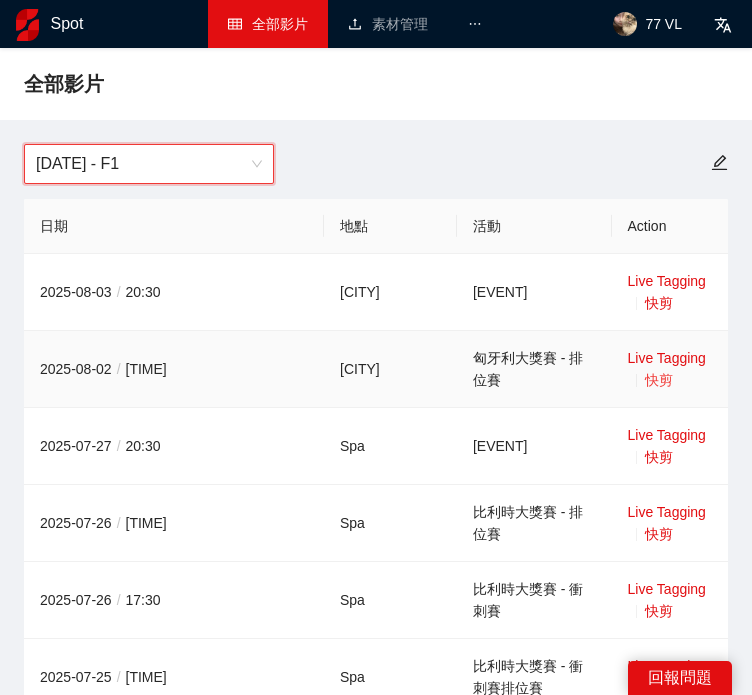 click on "快剪" at bounding box center (659, 380) 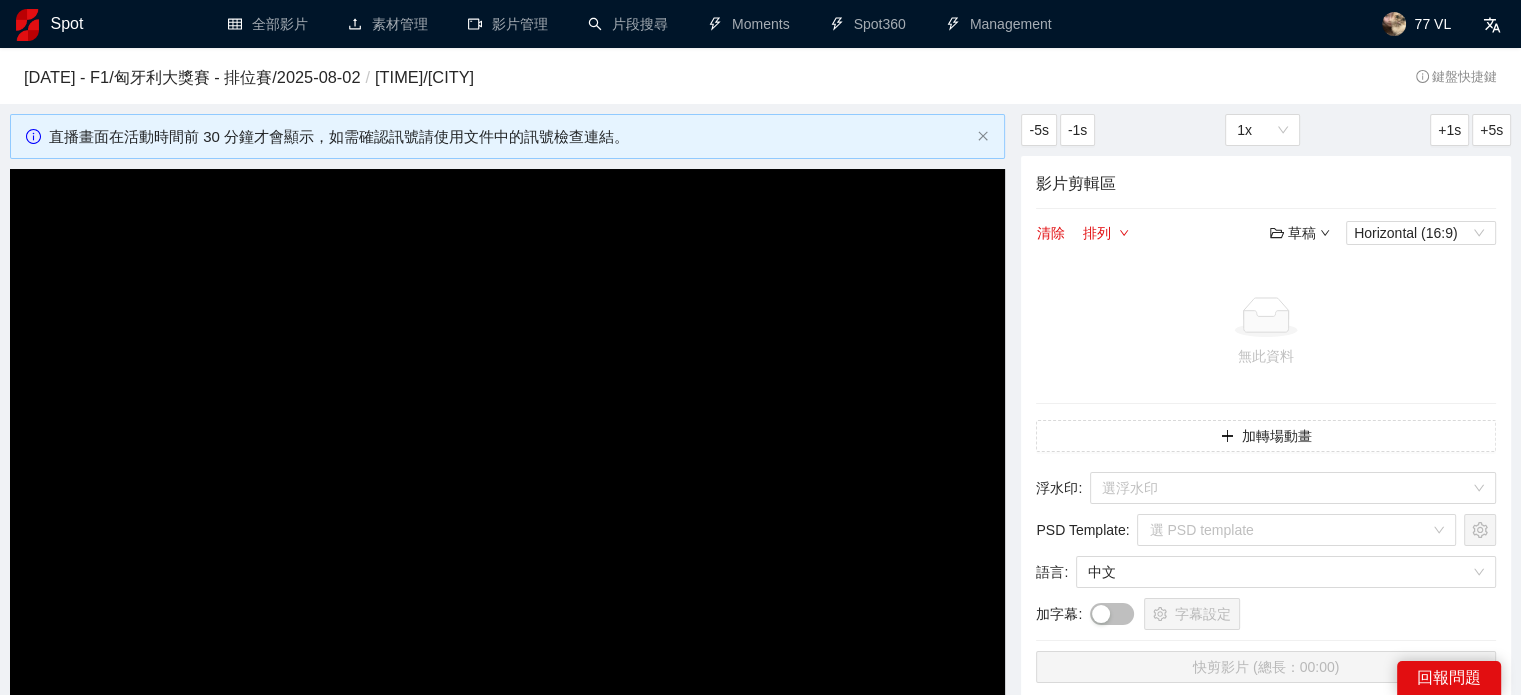 scroll, scrollTop: 100, scrollLeft: 0, axis: vertical 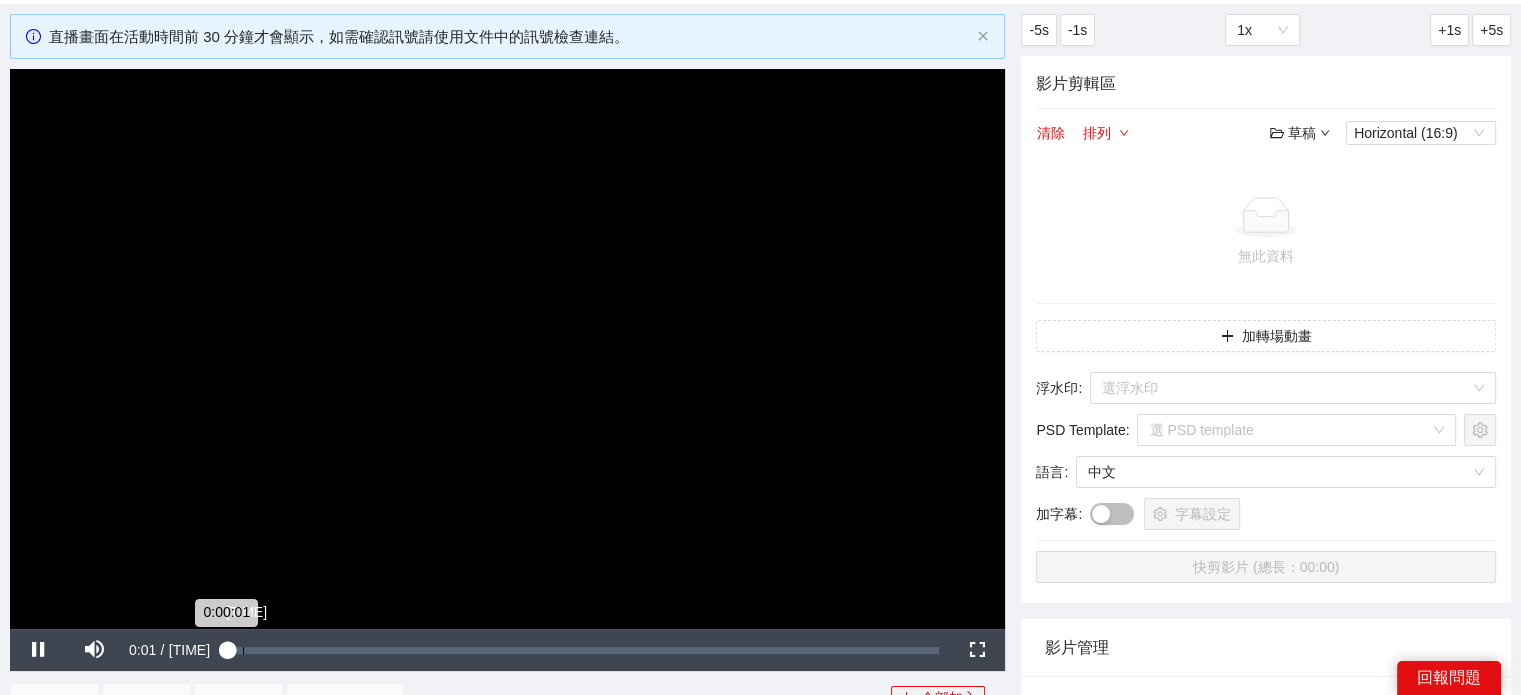 click on "Loaded :  [PERCENT] [TIME] [TIME]" at bounding box center [583, 650] 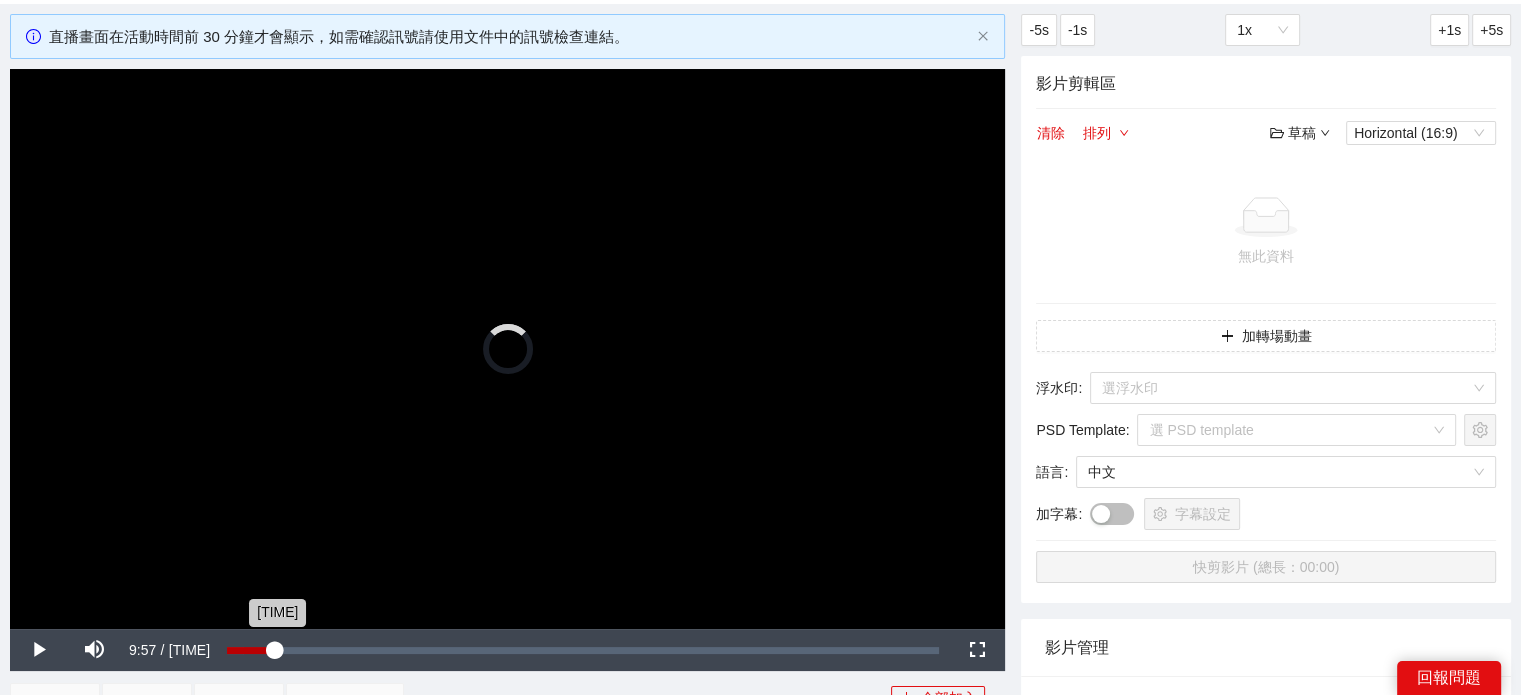 click on "Loaded :  2.40% [TIME] [TIME]" at bounding box center (583, 650) 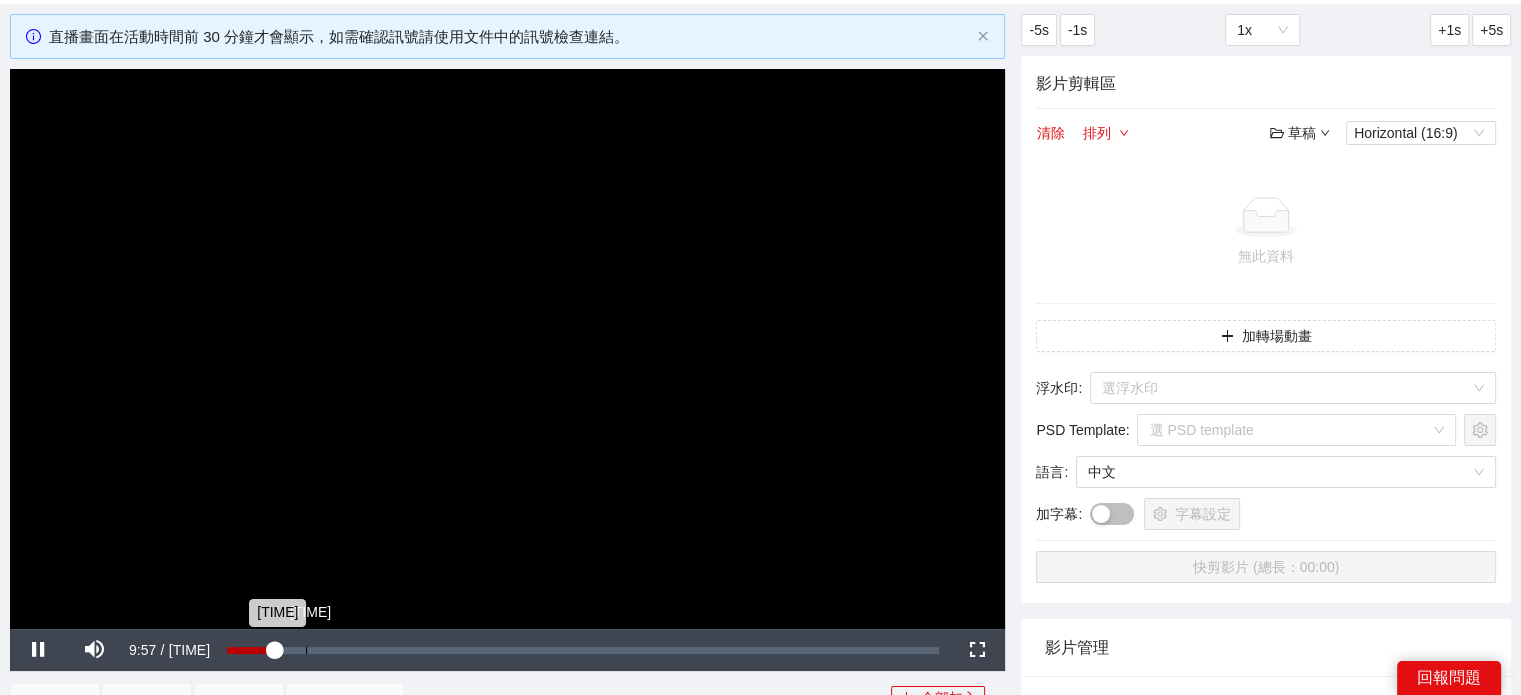 click on "Loaded :  [PERCENT] [TIME] [TIME]" at bounding box center (583, 650) 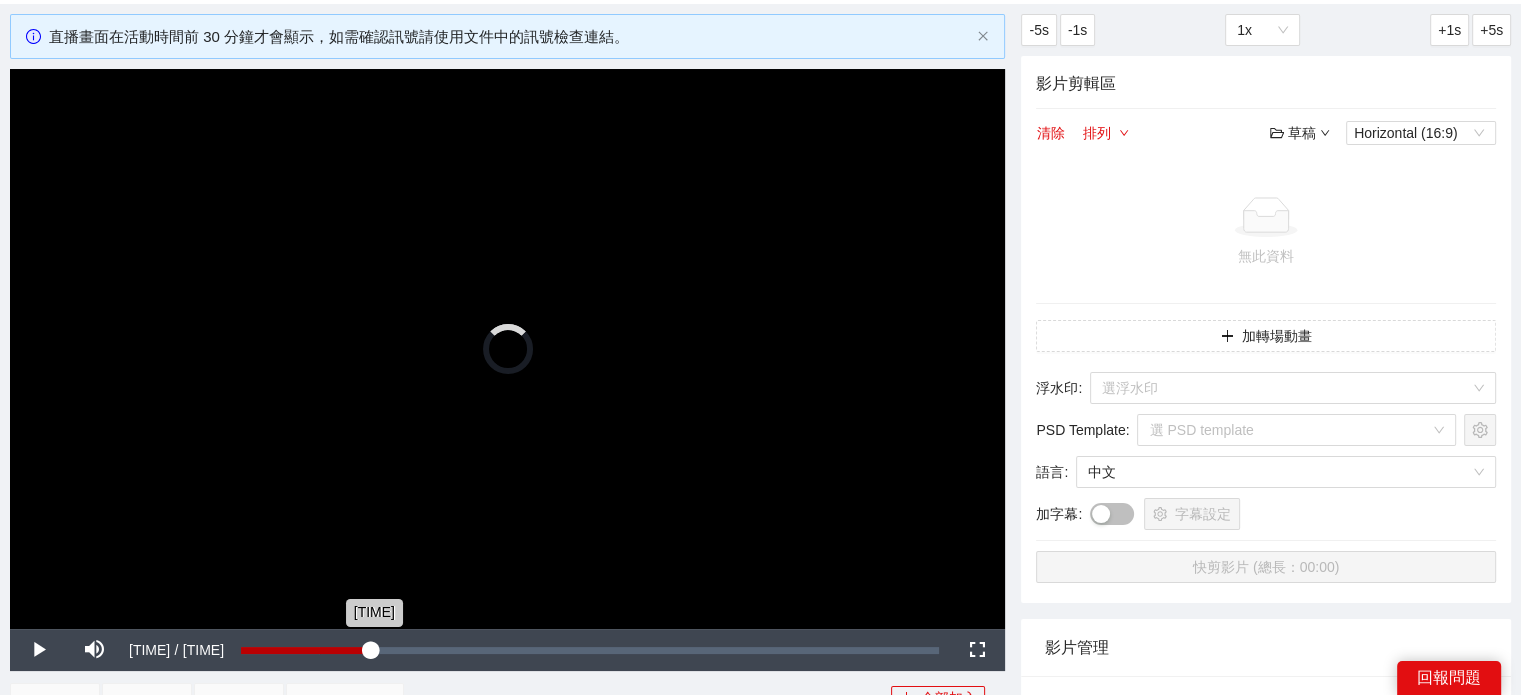 click on "Loaded :  [PERCENT] [TIME] [TIME]" at bounding box center (590, 650) 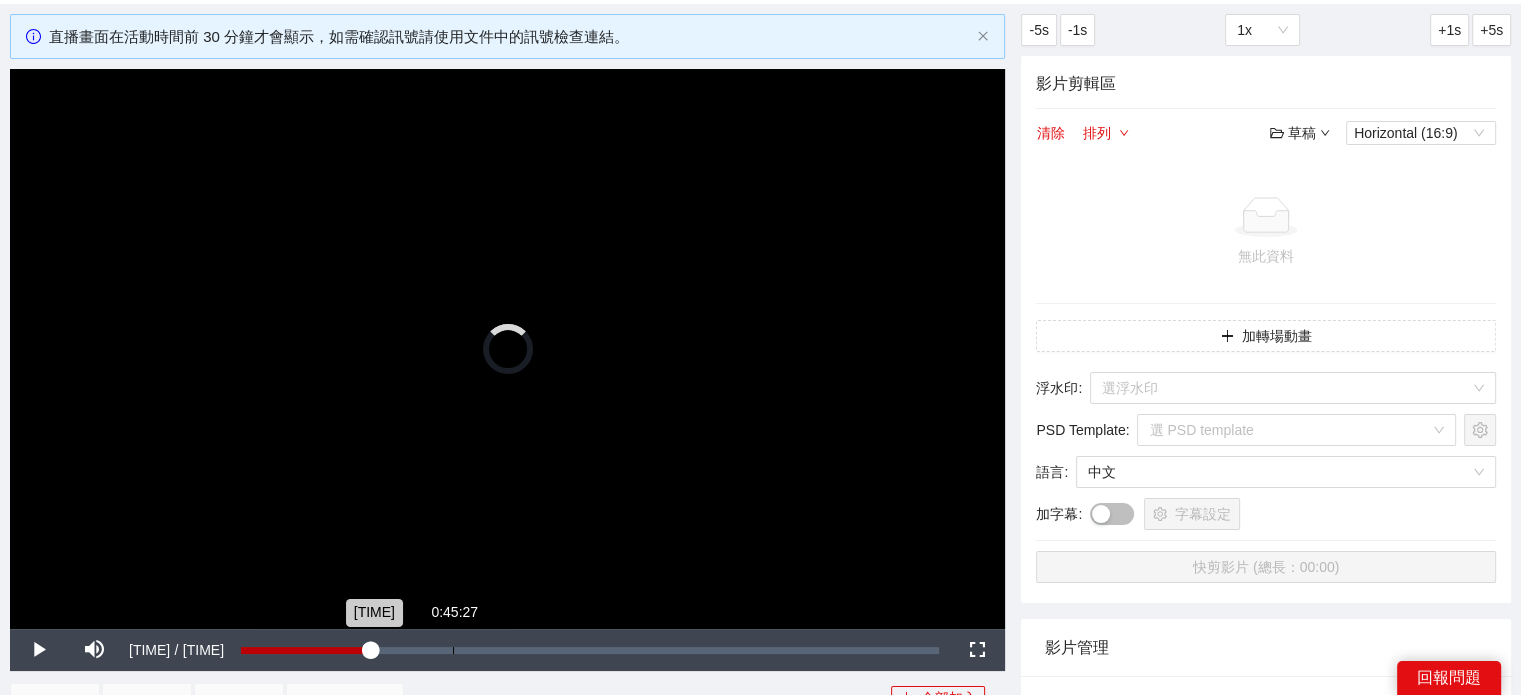 click on "Loaded :  [PERCENT] [TIME] [TIME]" at bounding box center (590, 650) 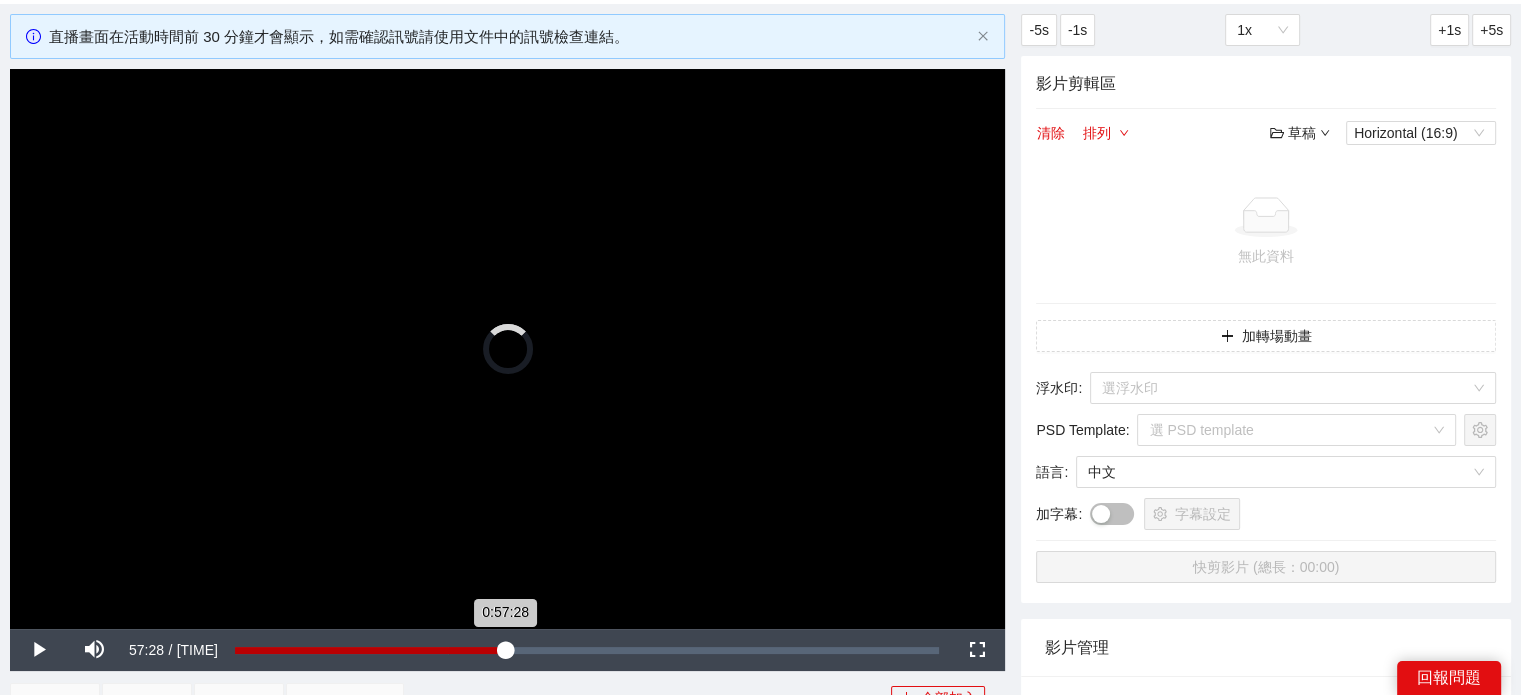 click on "Loaded :  [PERCENT] [TIME] [TIME]" at bounding box center (587, 650) 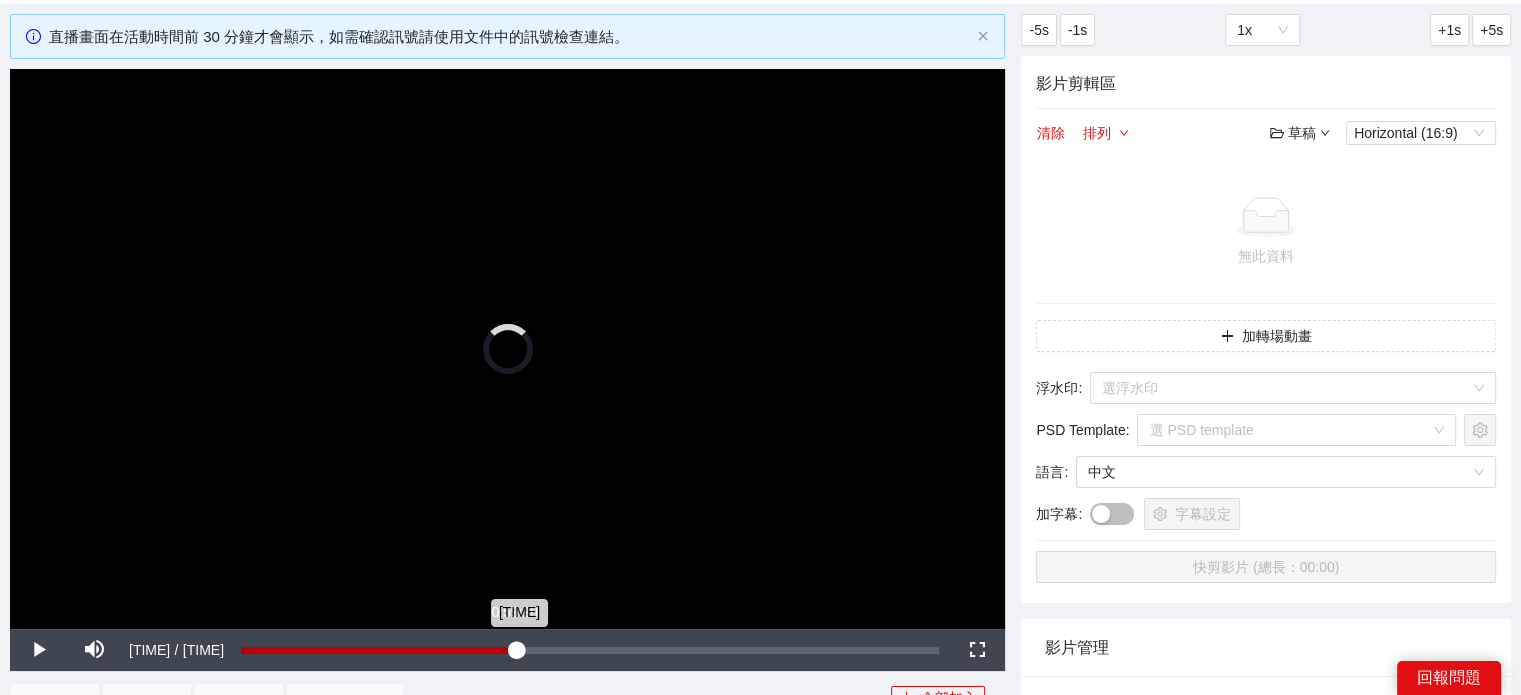 click on "[TIME]" at bounding box center (378, 650) 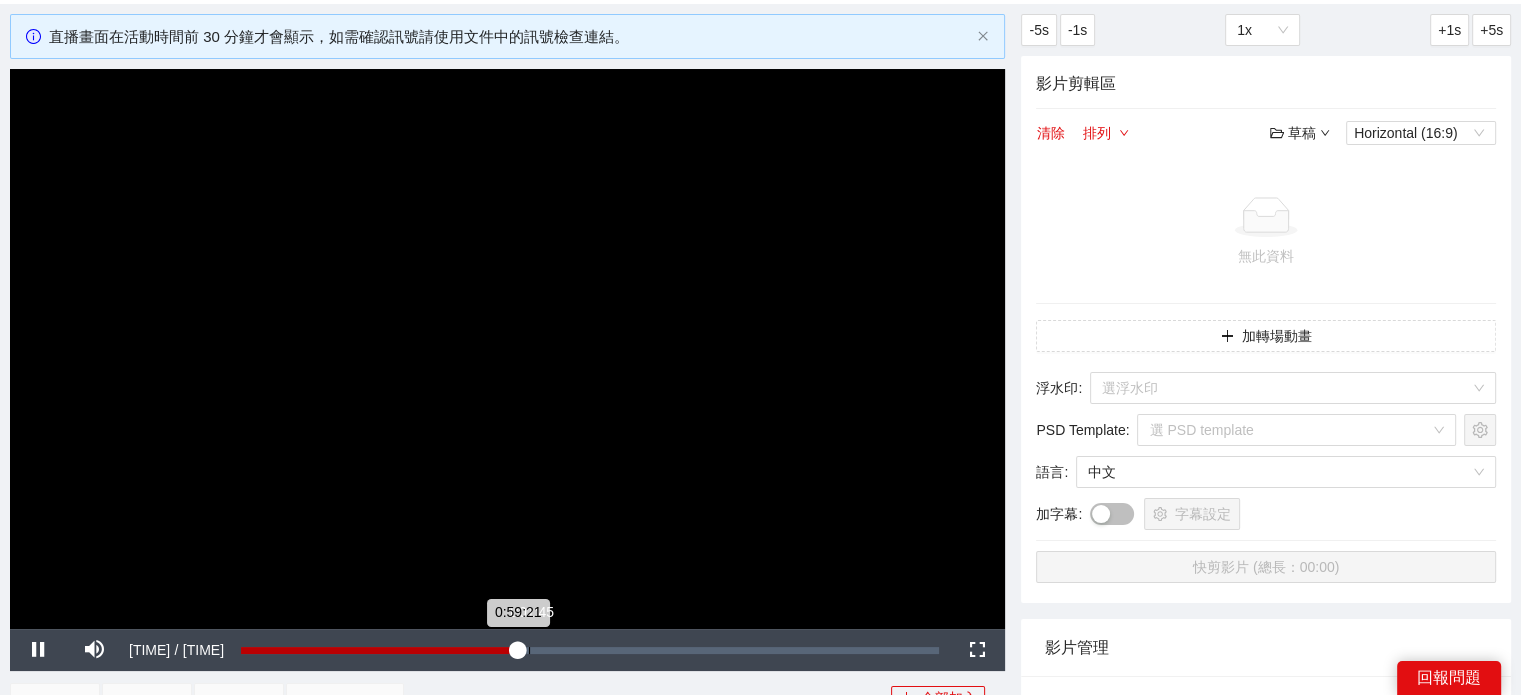 click on "Loaded : [PERCENT] [TIME] [TIME]" at bounding box center [590, 650] 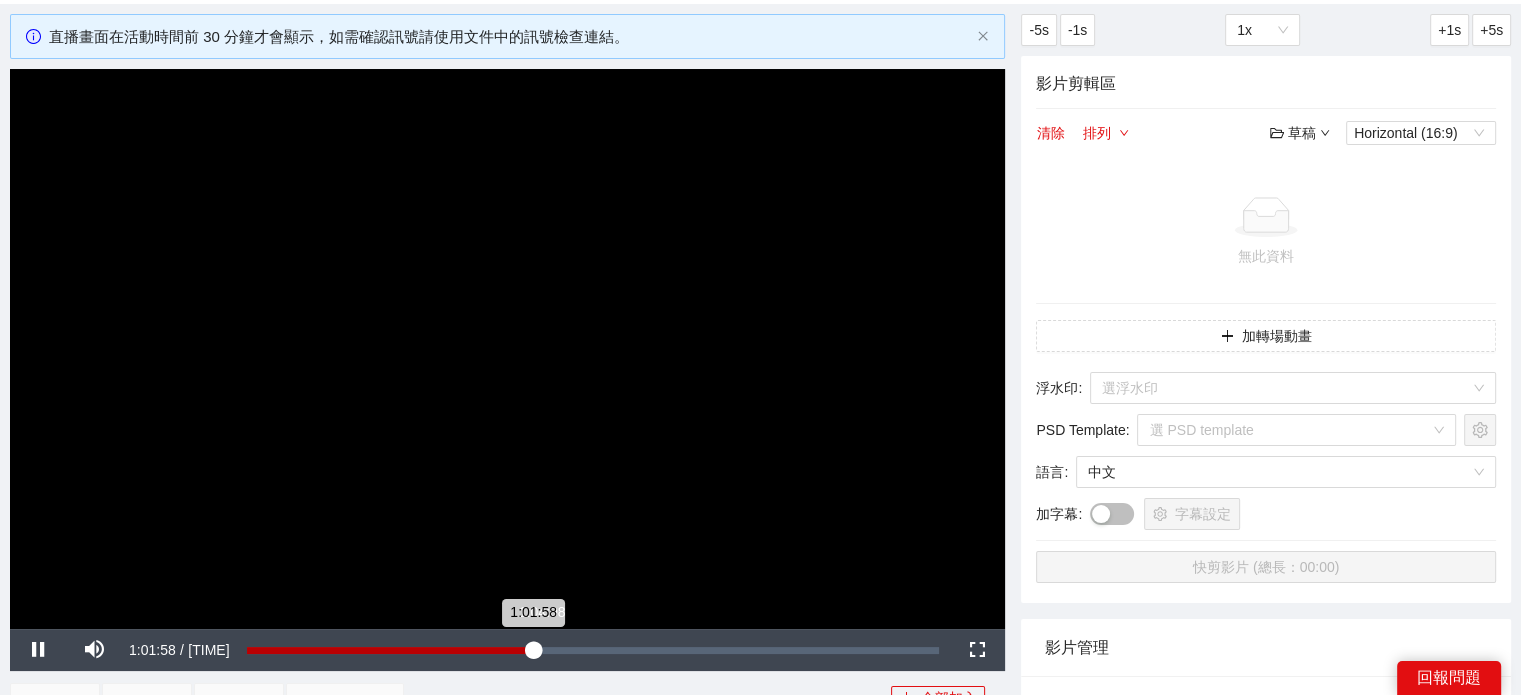 click on "1:01:58" at bounding box center (390, 650) 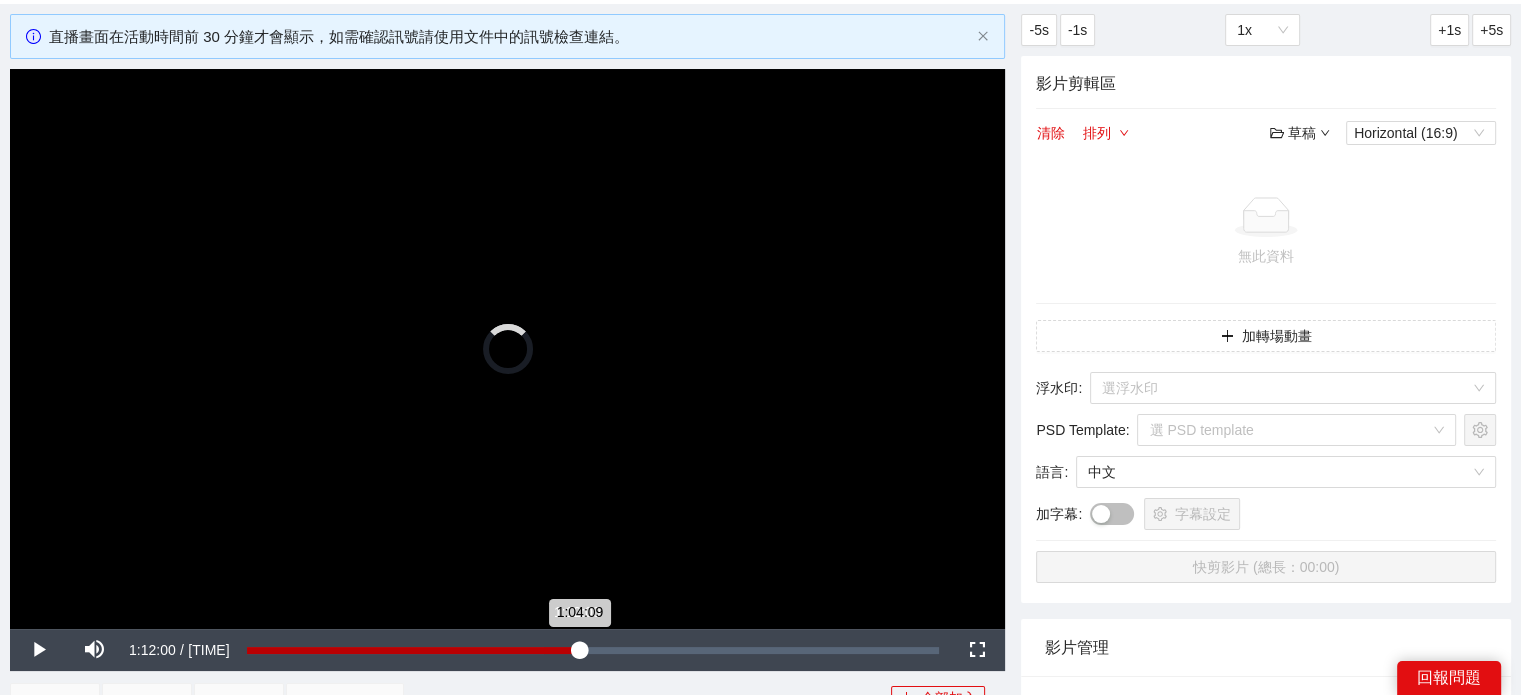 click on "Loaded : [PERCENT] [TIME] [TIME]" at bounding box center (593, 650) 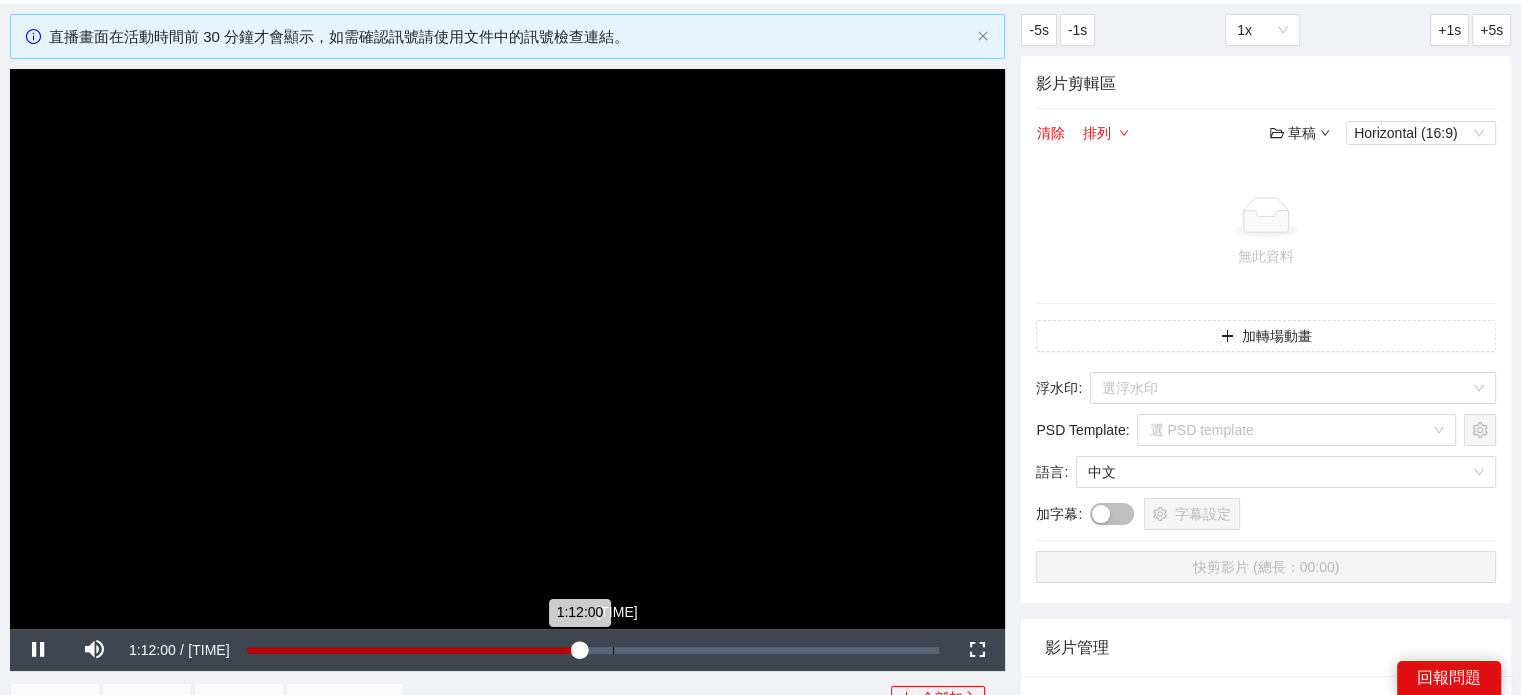 click on "Loaded :  [PERCENT] [TIME] [TIME]" at bounding box center (593, 650) 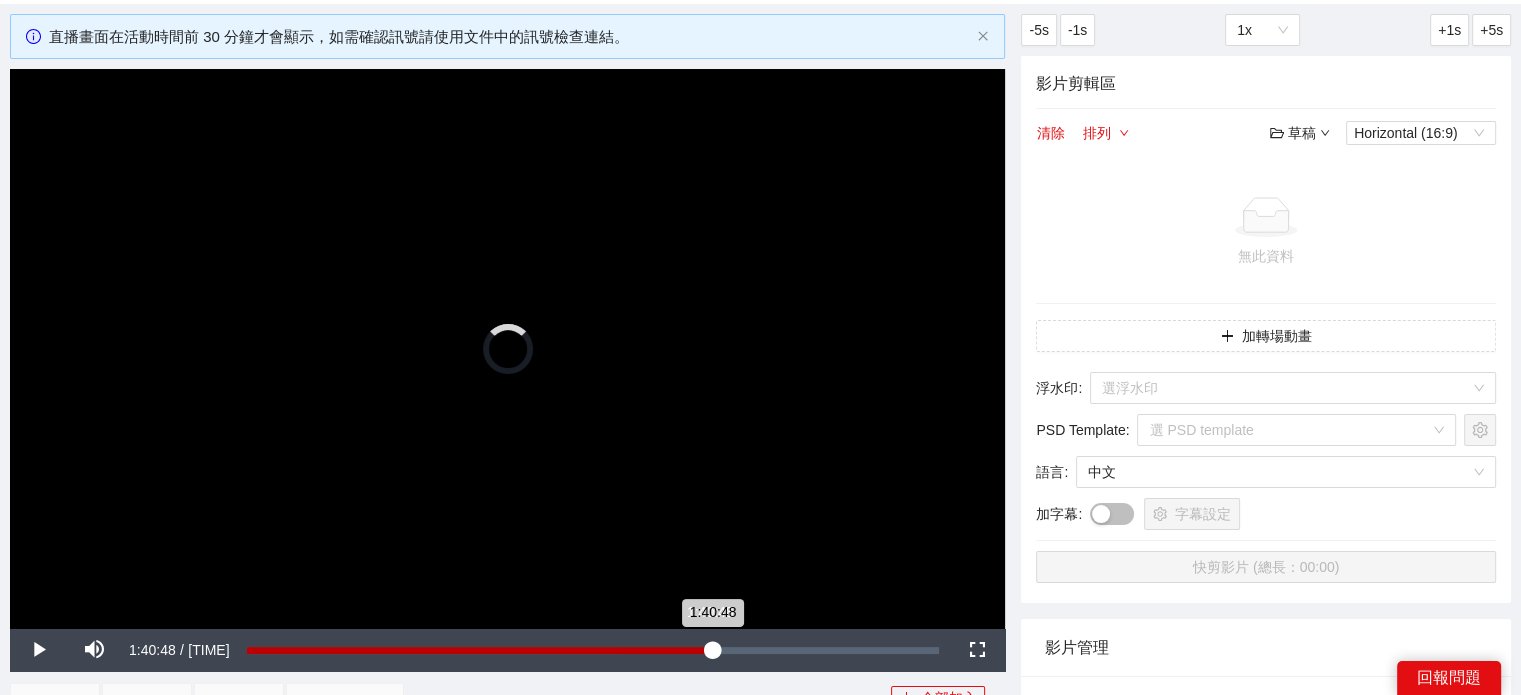 click on "Loaded :  [PERCENT] [TIME] [TIME]" at bounding box center [593, 650] 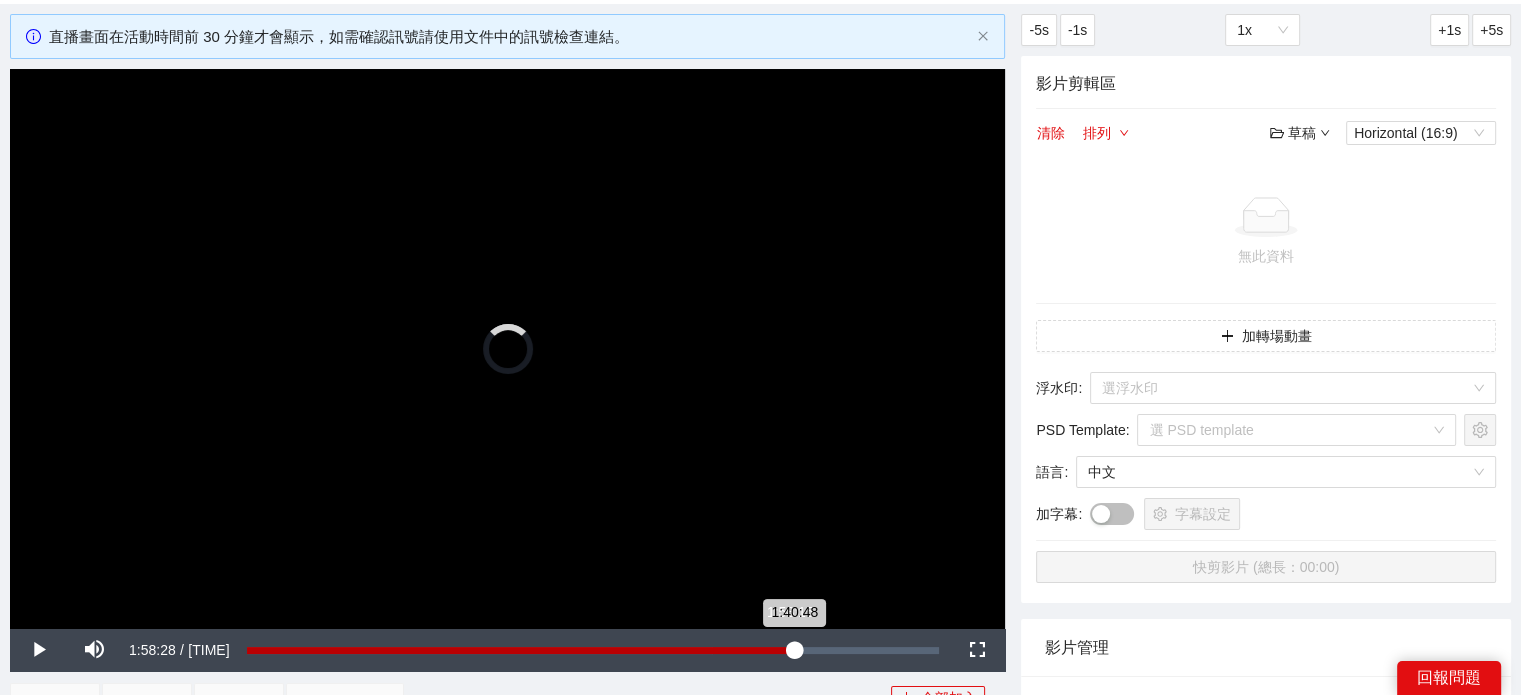 click on "Loaded :  67.31% [TIME] [TIME]" at bounding box center (593, 650) 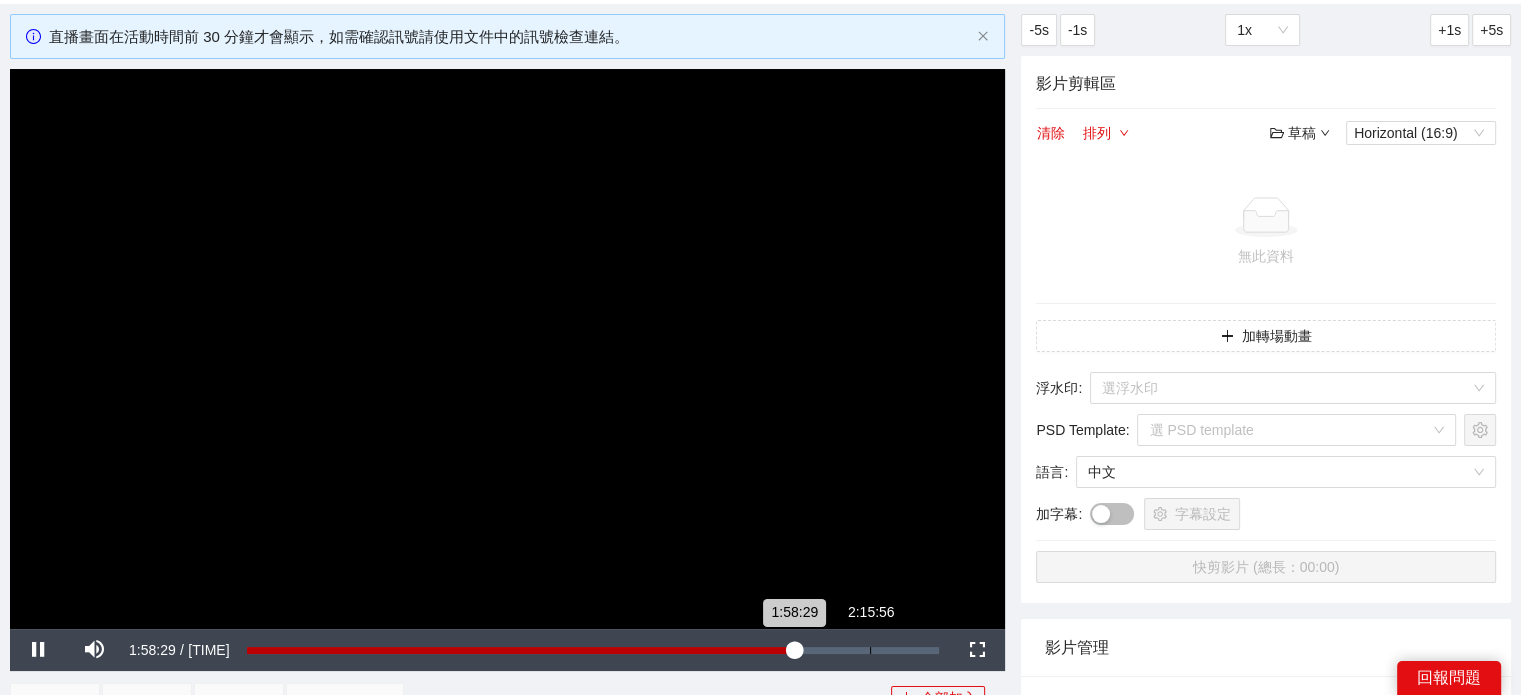 click on "Loaded :  79.12% [TIME] [TIME]" at bounding box center (593, 650) 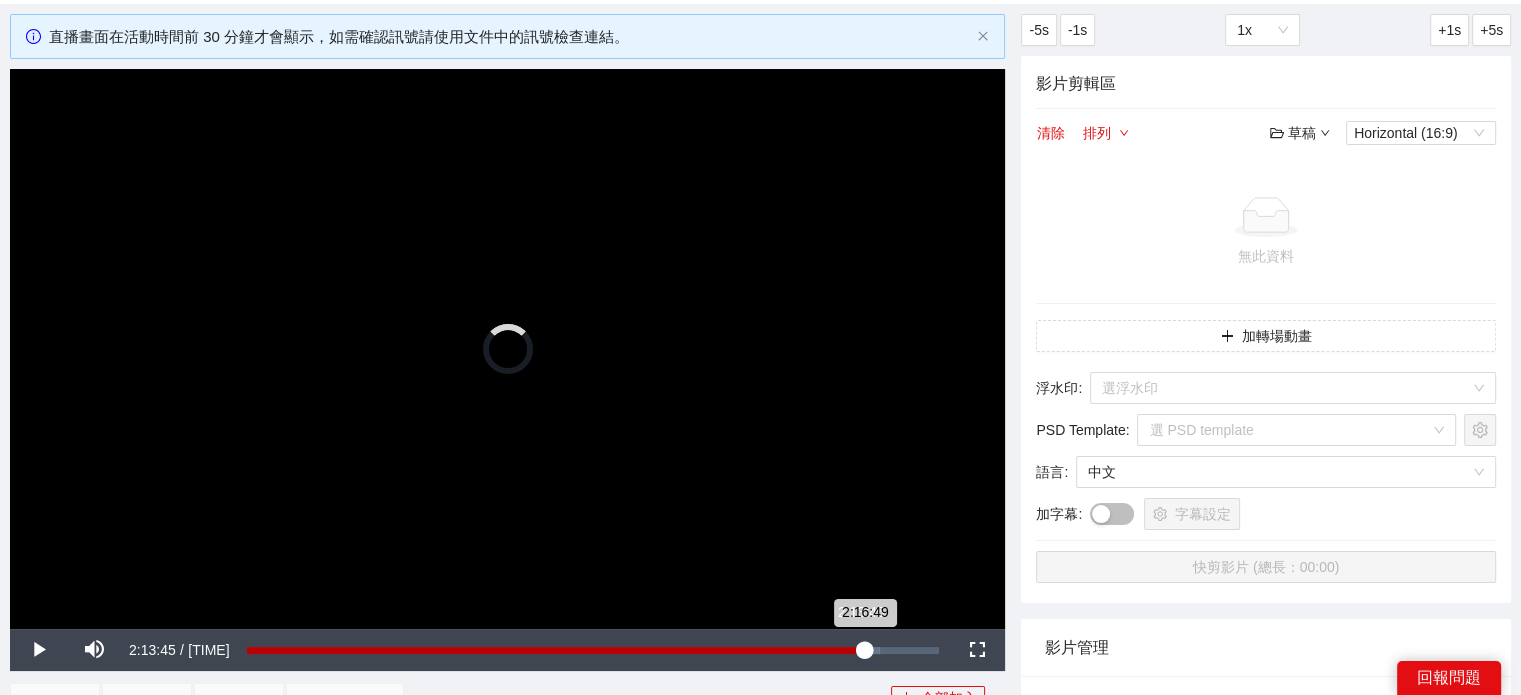 click on "Loaded :  91.46% [TIME] [TIME]" at bounding box center (593, 650) 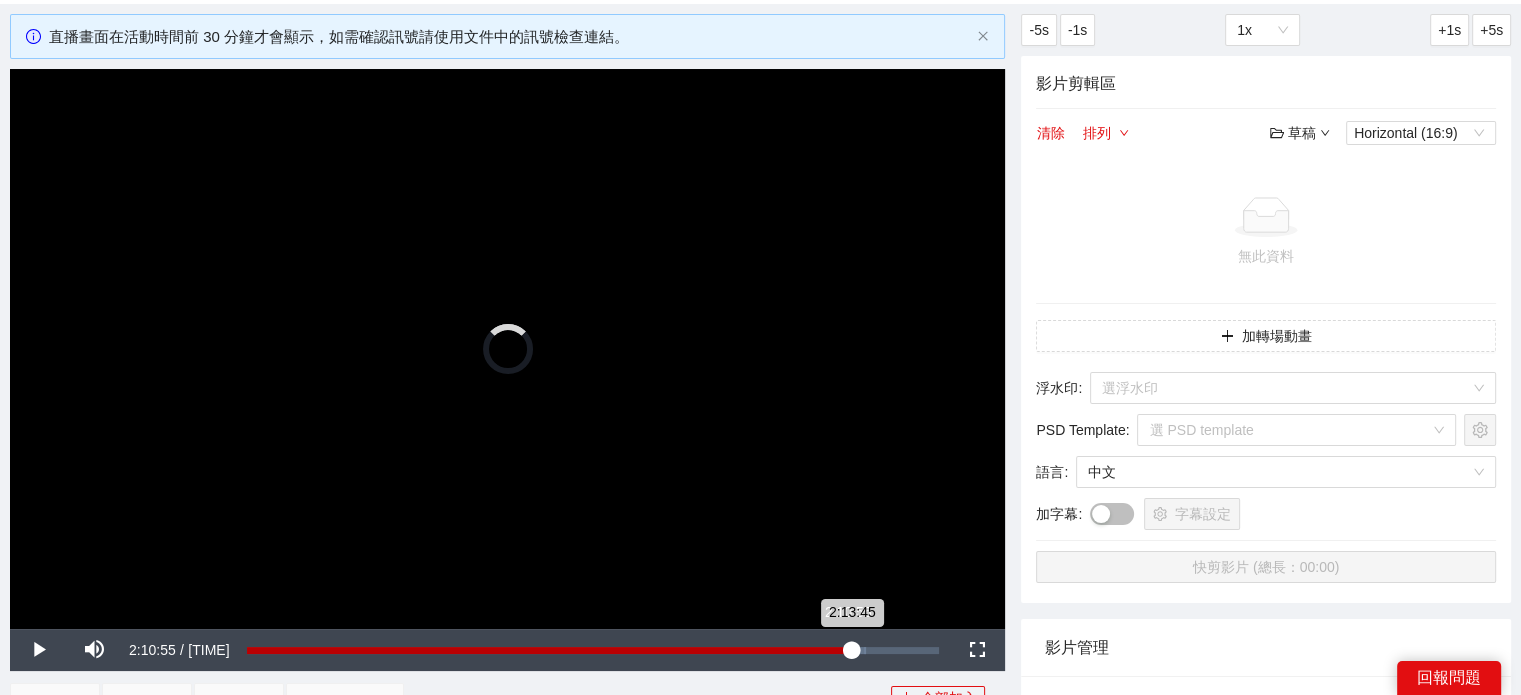 click on "2:13:45" at bounding box center [549, 650] 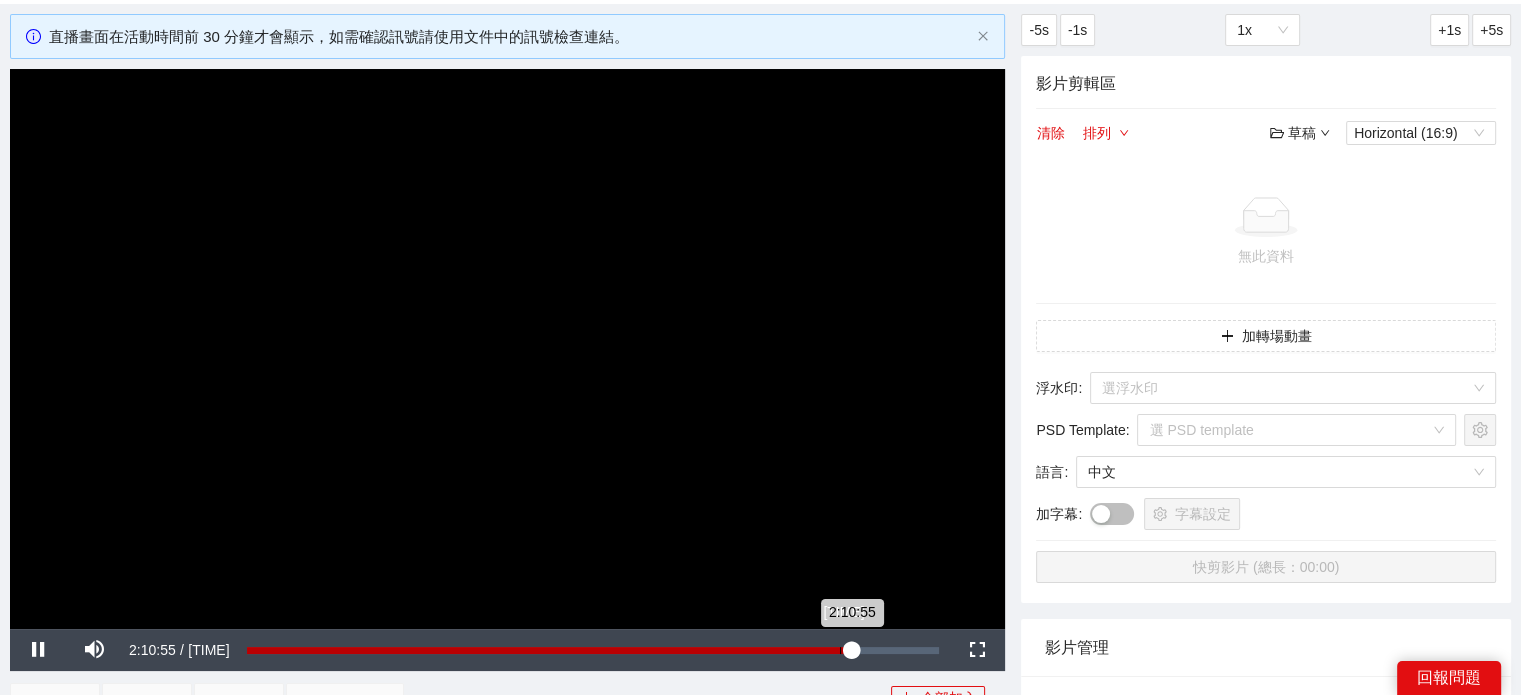click on "2:10:55" at bounding box center [549, 650] 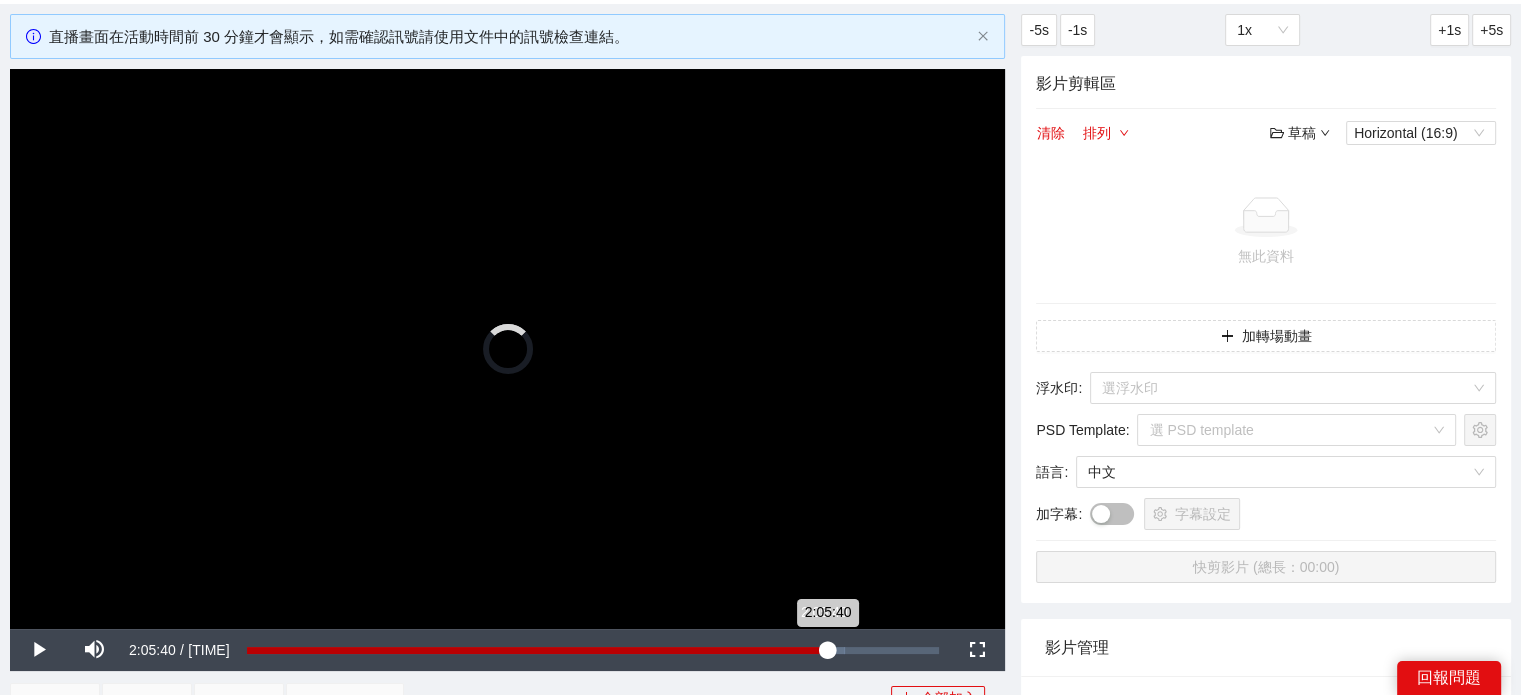 click on "Loaded :  [PERCENT] [TIME] [TIME]" at bounding box center [593, 650] 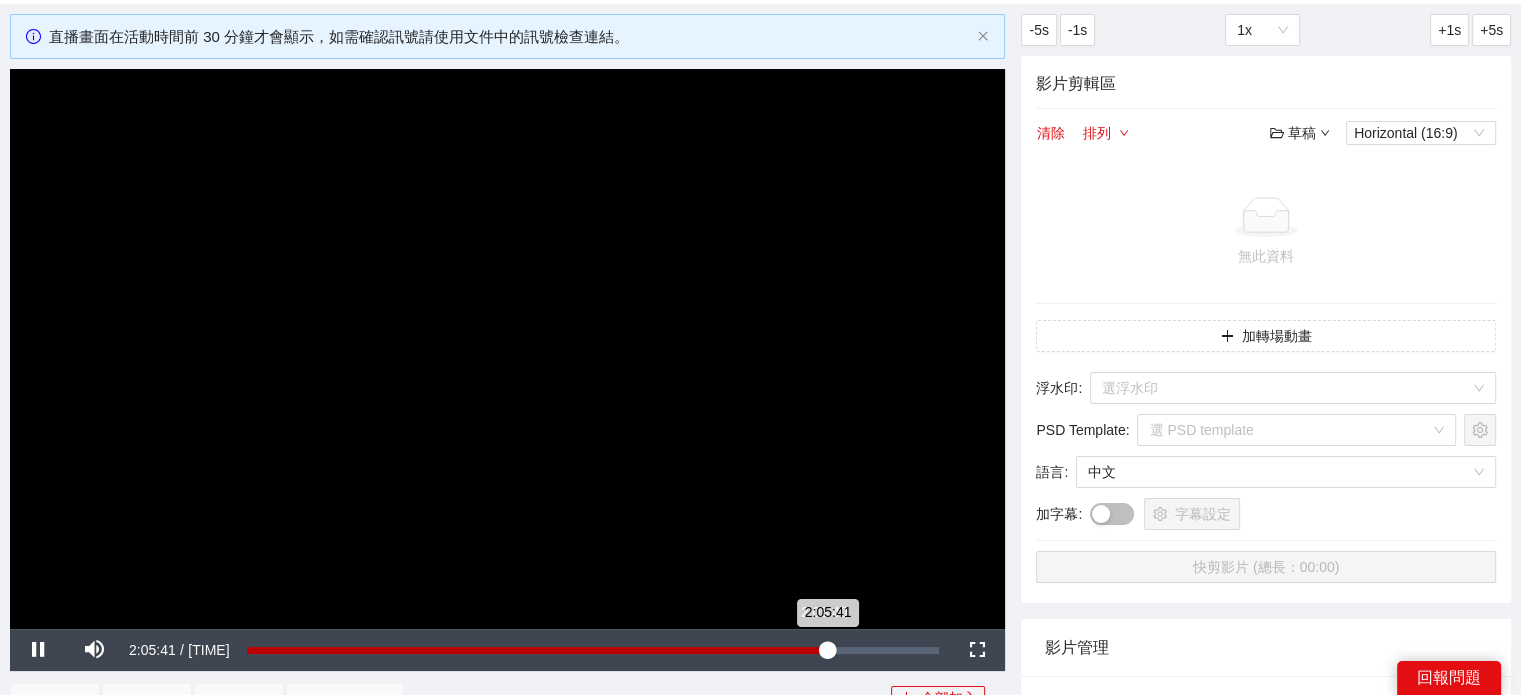 click on "2:05:41" at bounding box center (537, 650) 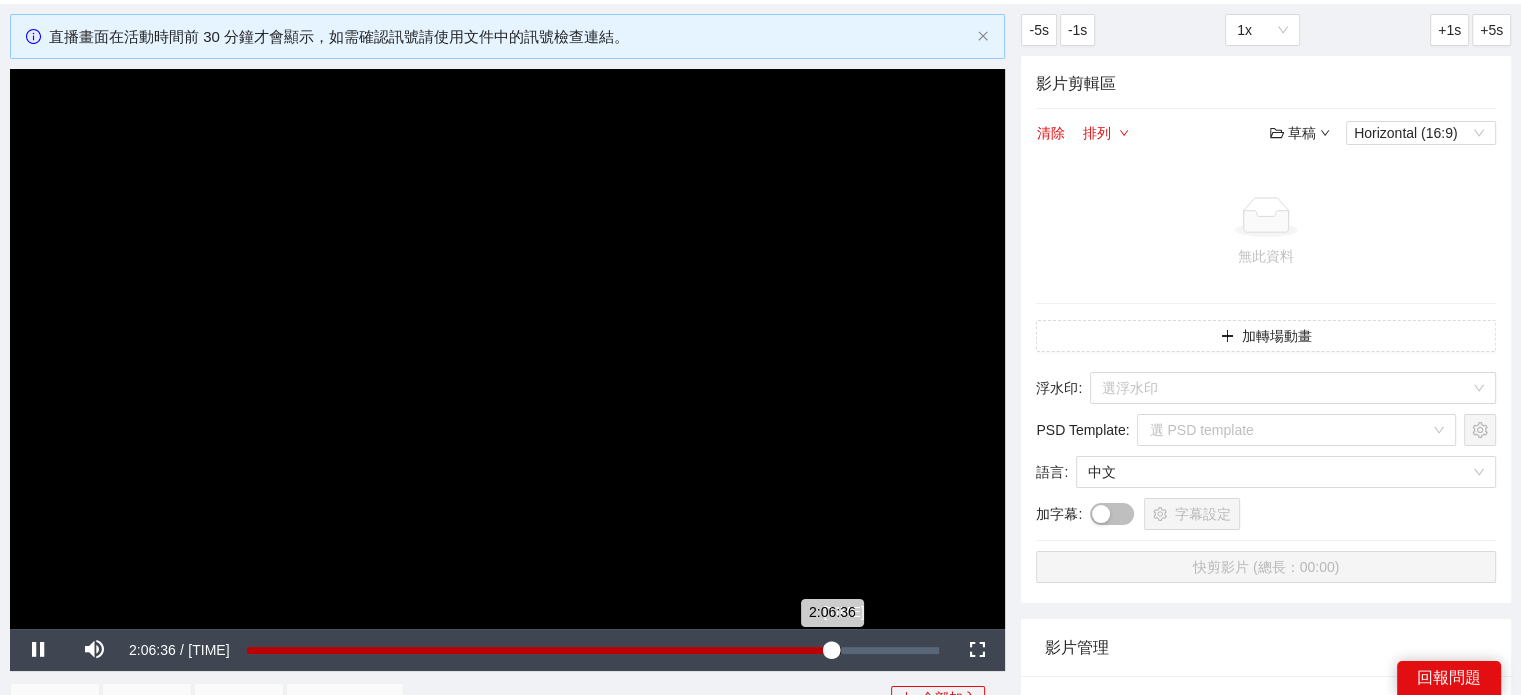 click on "Loaded : [PERCENT] [TIME] [TIME]" at bounding box center (593, 650) 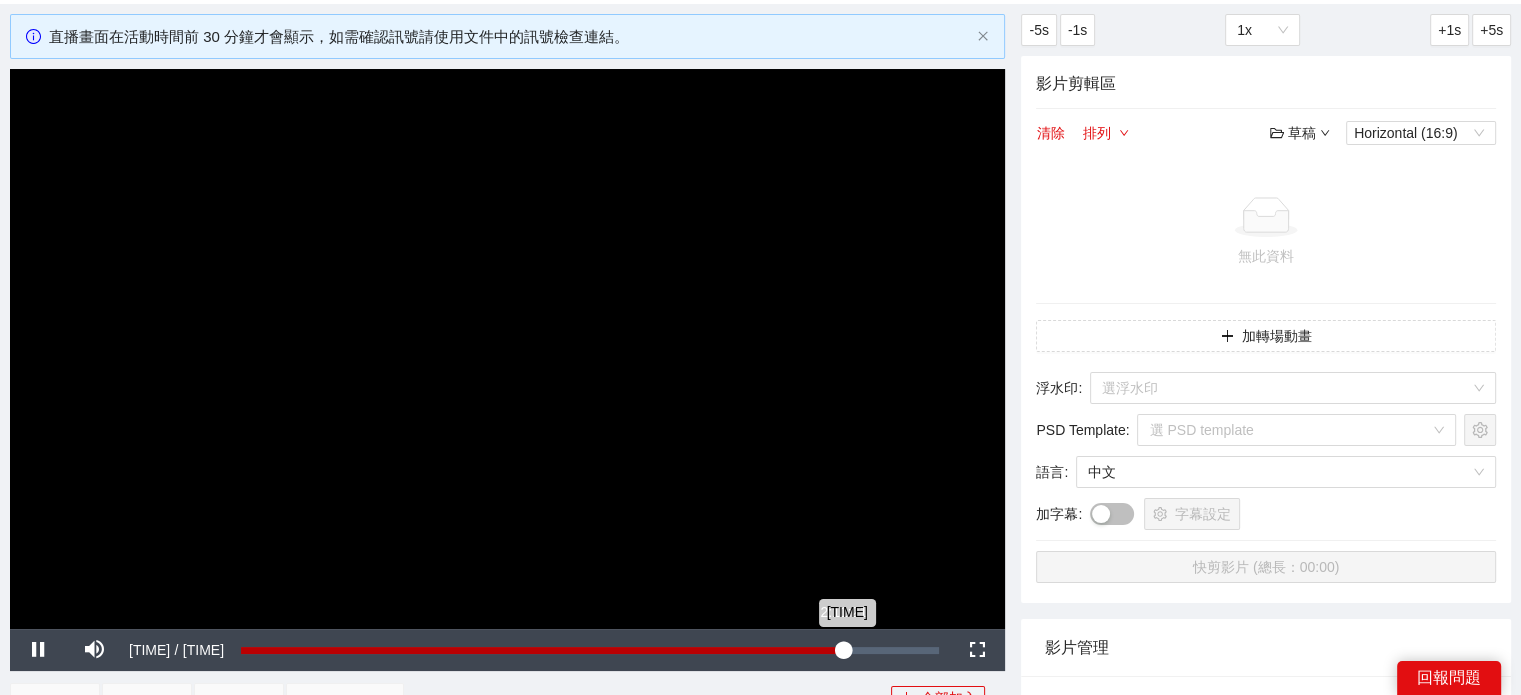 click on "Loaded :  86.39% [TIME] [TIME]" at bounding box center (590, 650) 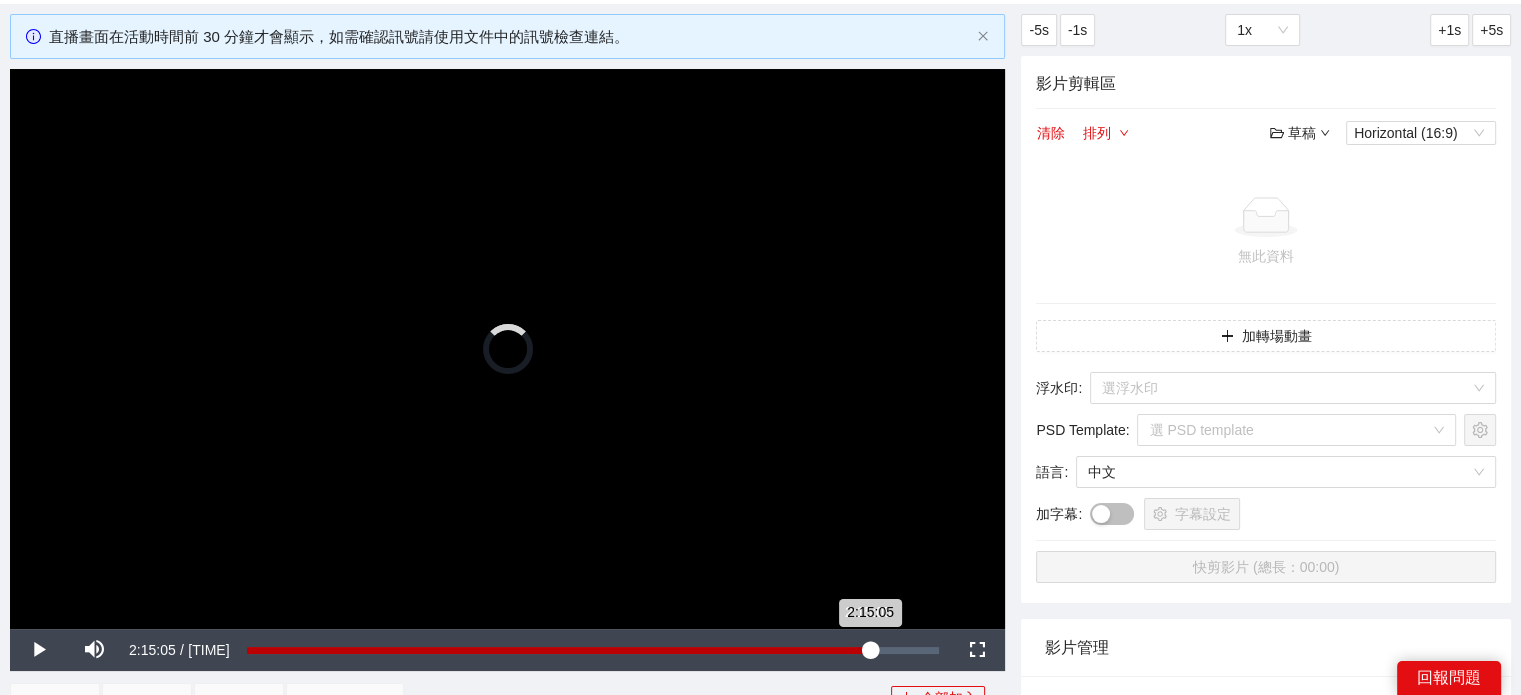 click on "Loaded : [PERCENT] [TIME] [TIME]" at bounding box center (593, 650) 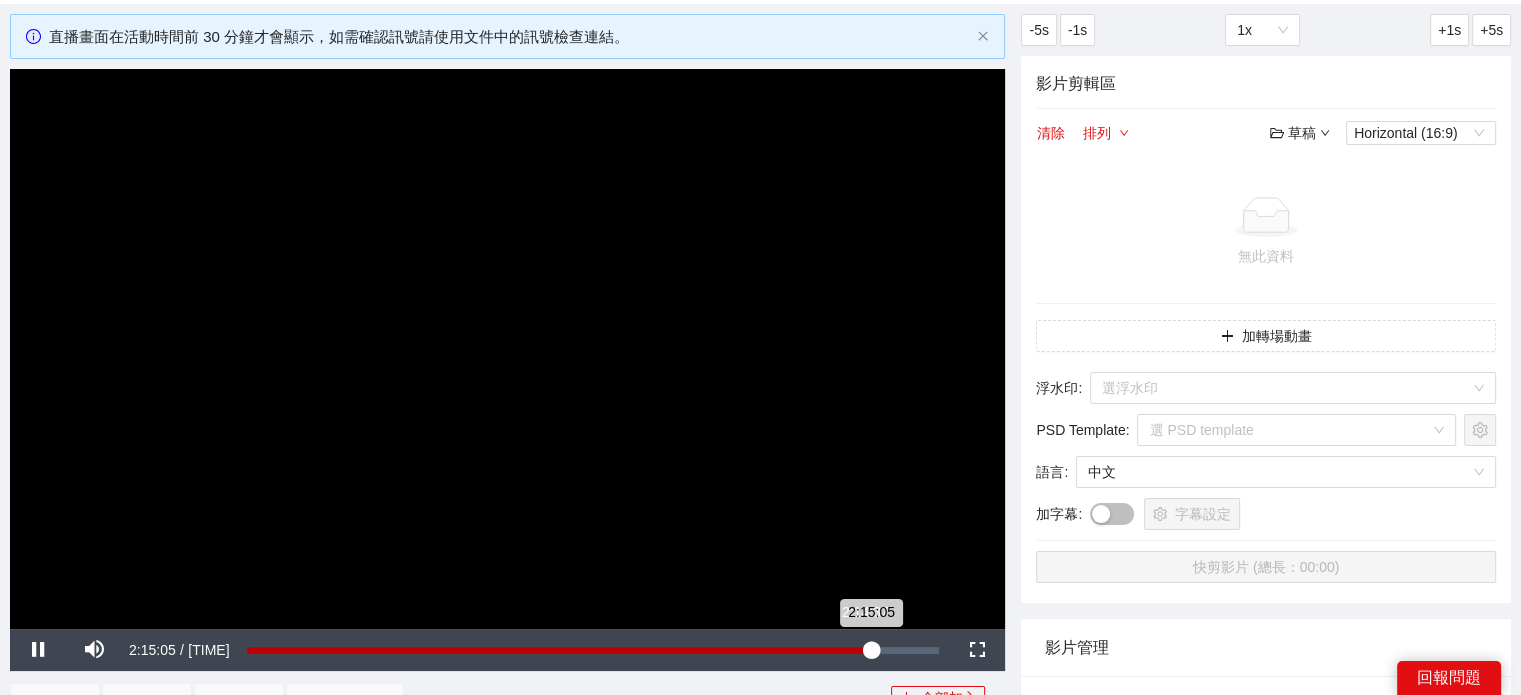 click on "2:15:05" at bounding box center (559, 650) 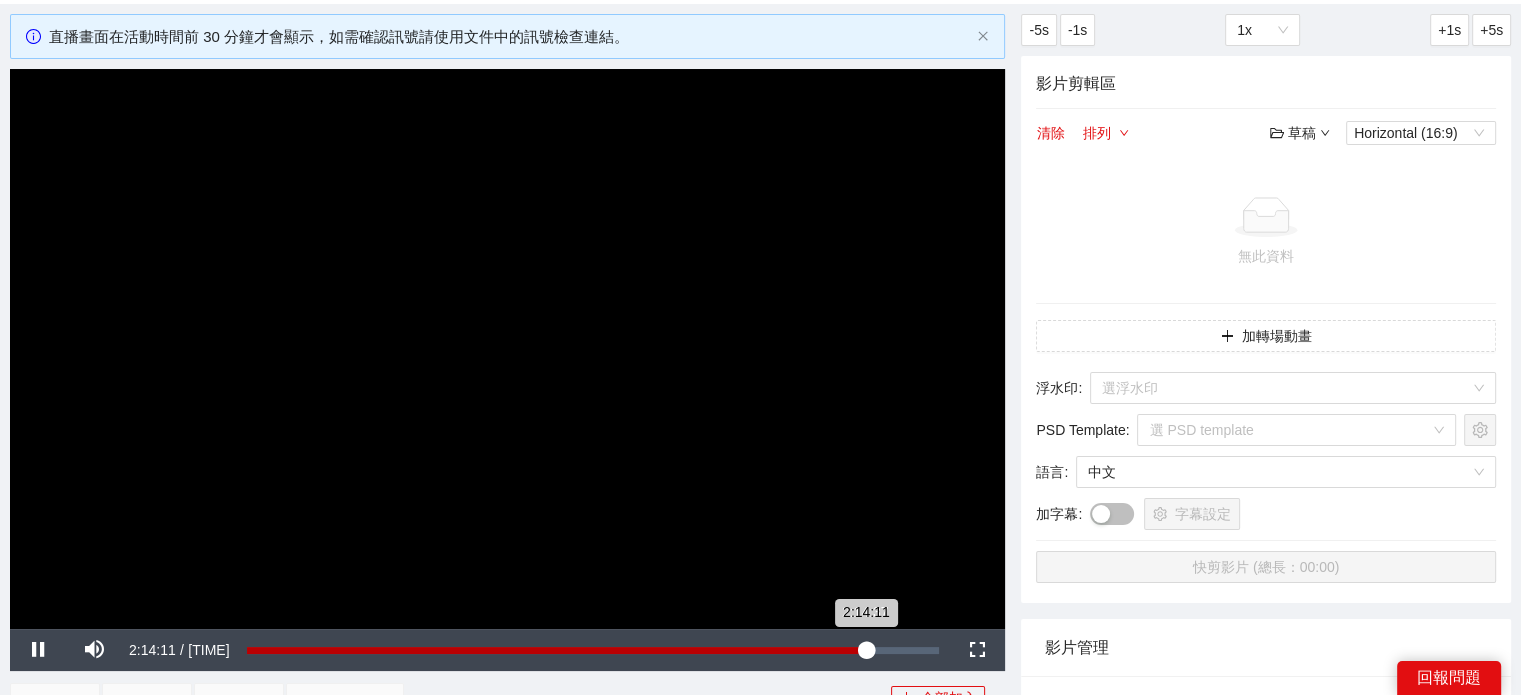 click on "2:14:11" at bounding box center (557, 650) 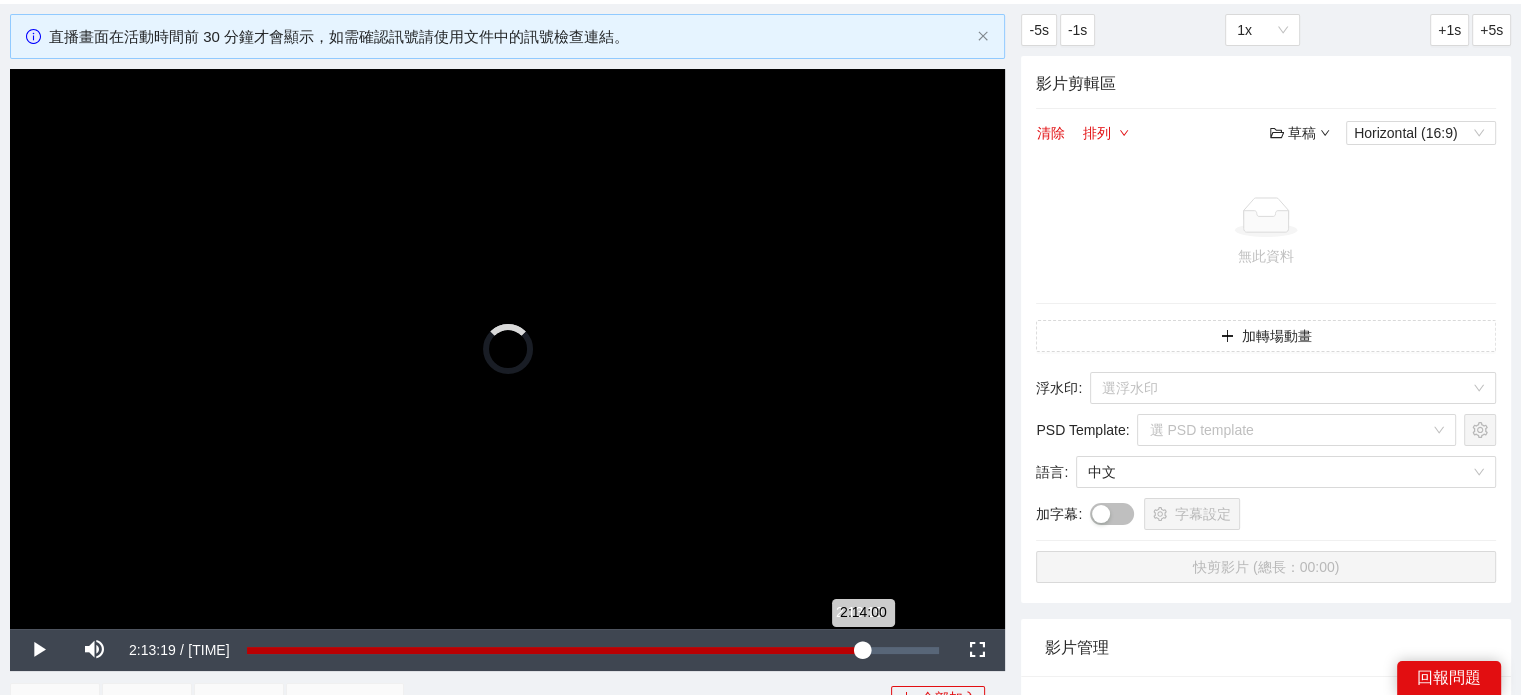 click on "2:14:00" at bounding box center (555, 650) 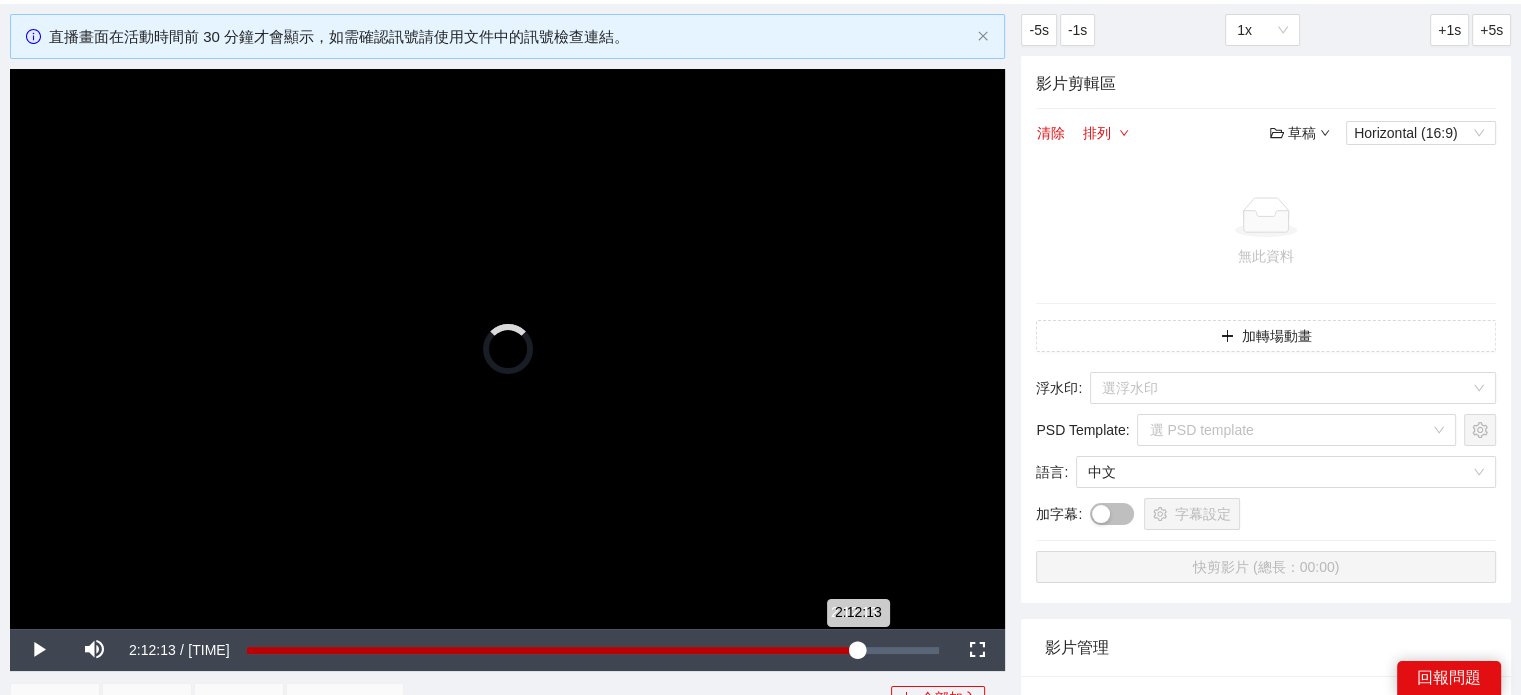 click on "2:12:13" at bounding box center [552, 650] 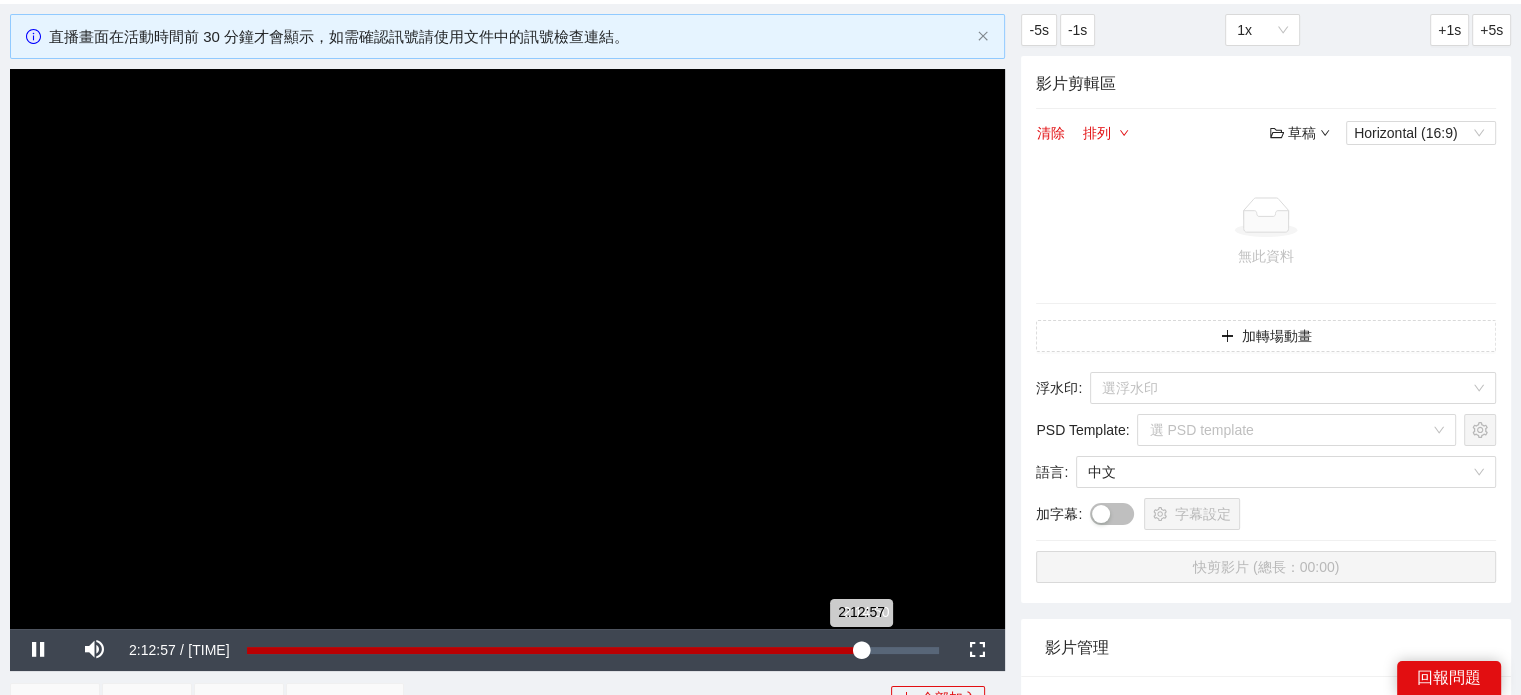 click on "2:12:57" at bounding box center (554, 650) 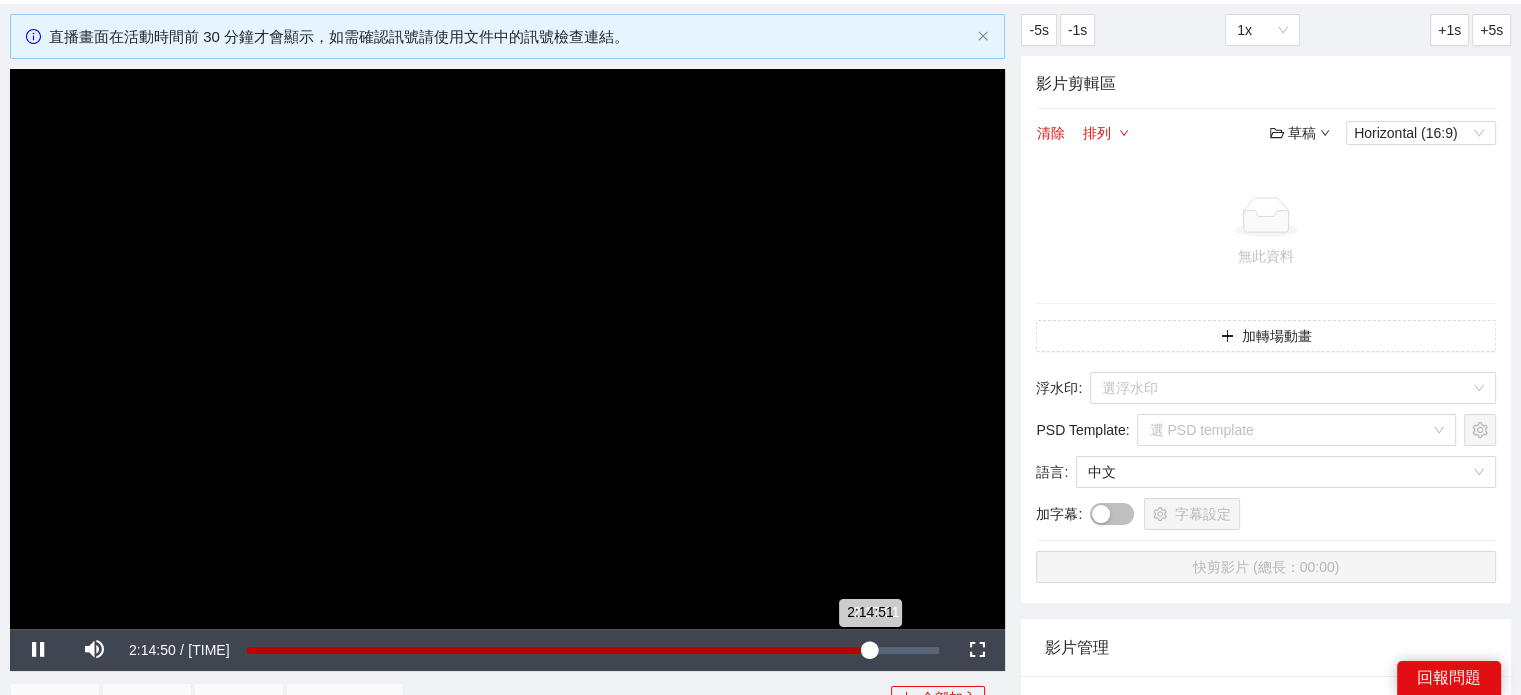 click on "2:14:51" at bounding box center (558, 650) 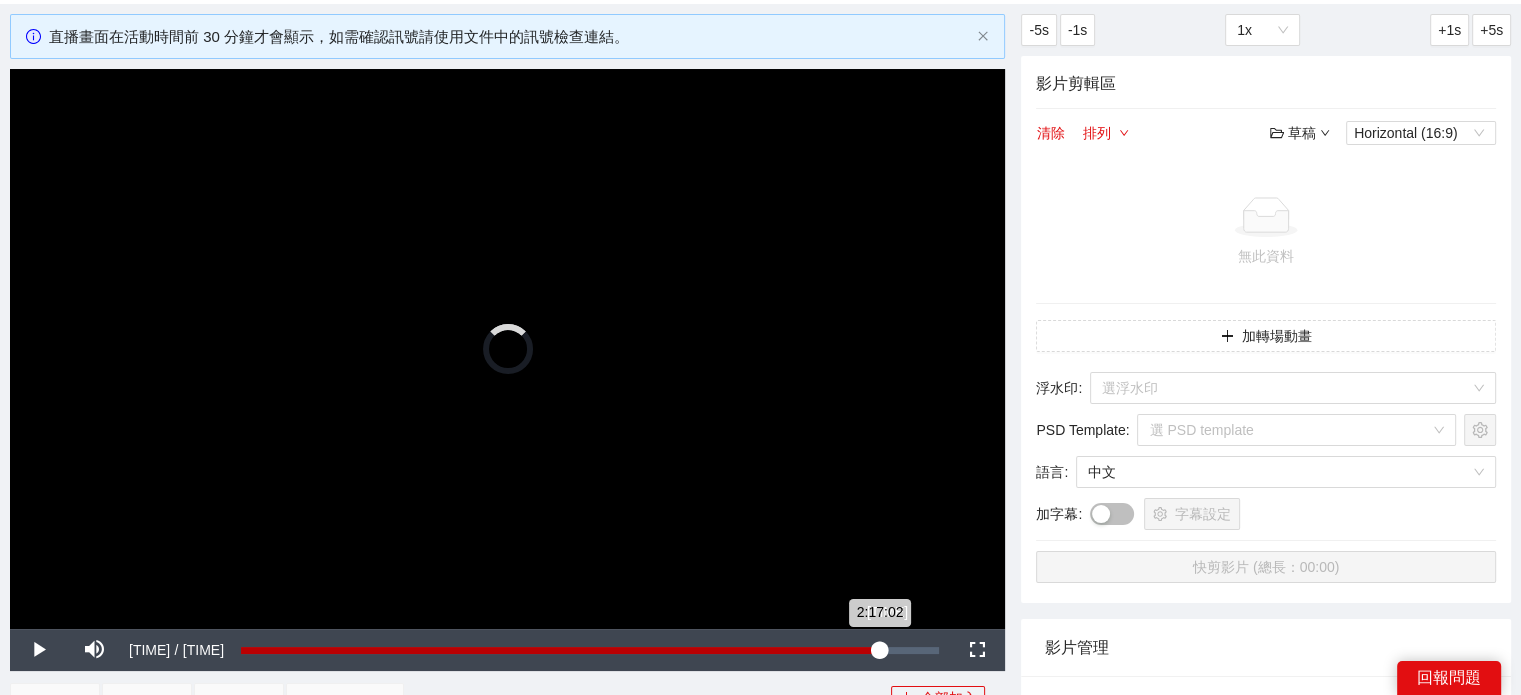 click on "Loaded :  91.53% [TIME] [TIME]" at bounding box center [590, 650] 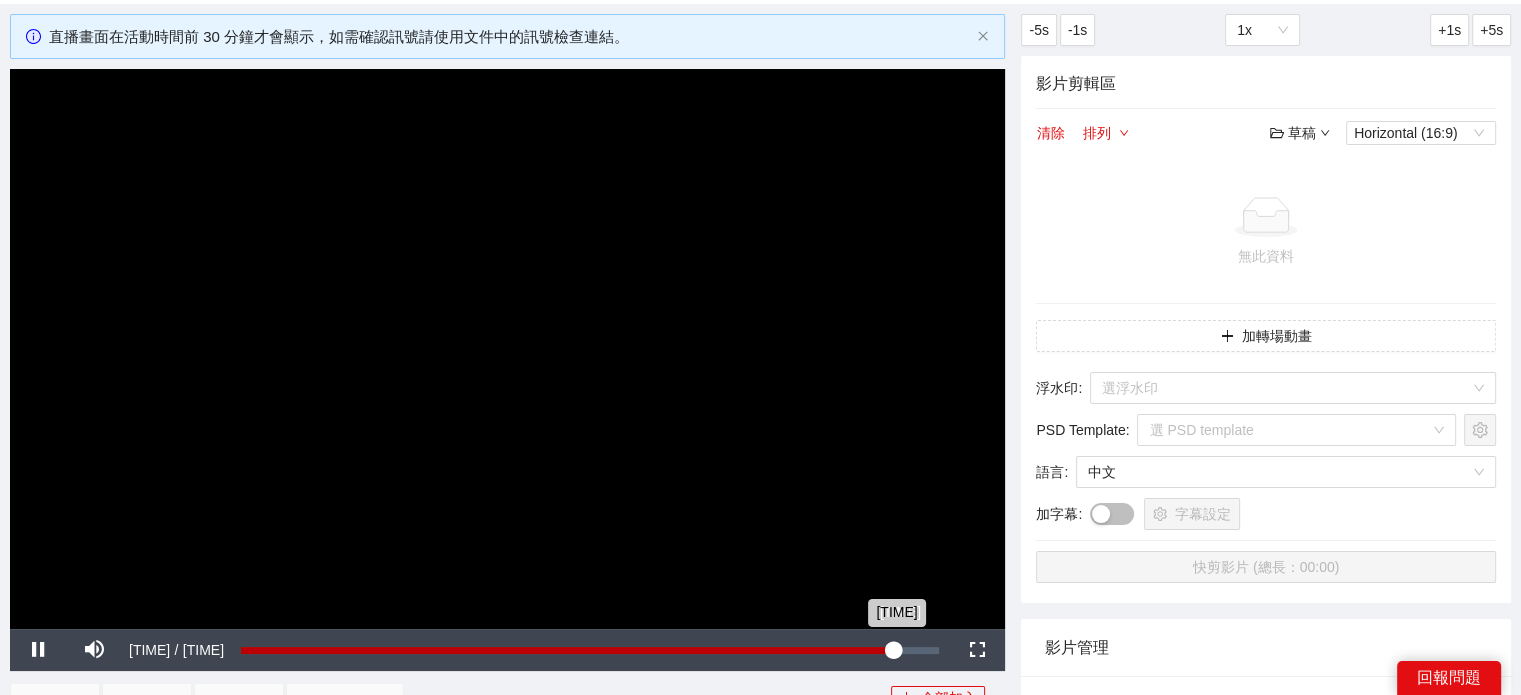 click on "Loaded : [PERCENT] [TIME] [TIME]" at bounding box center [590, 650] 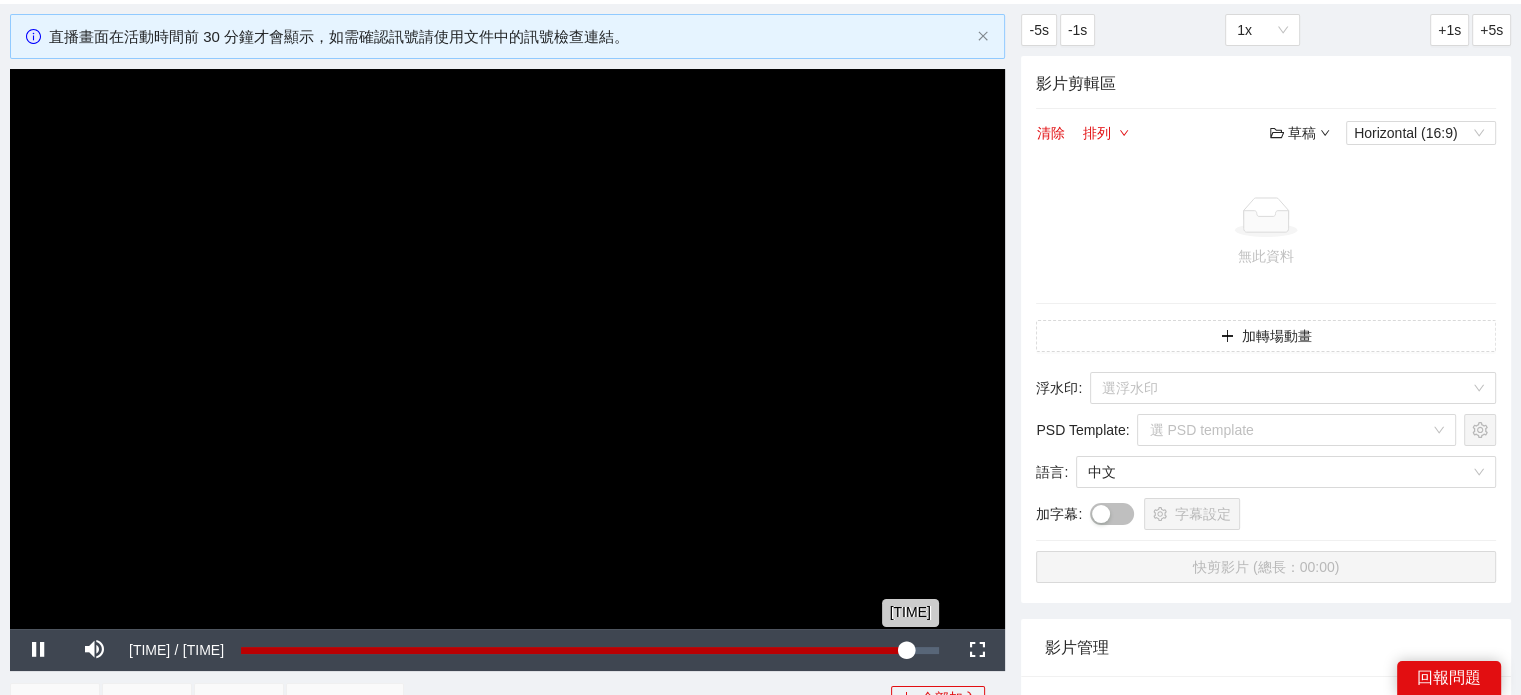click on "Loaded : [PERCENT] [TIME] [TIME]" at bounding box center (590, 650) 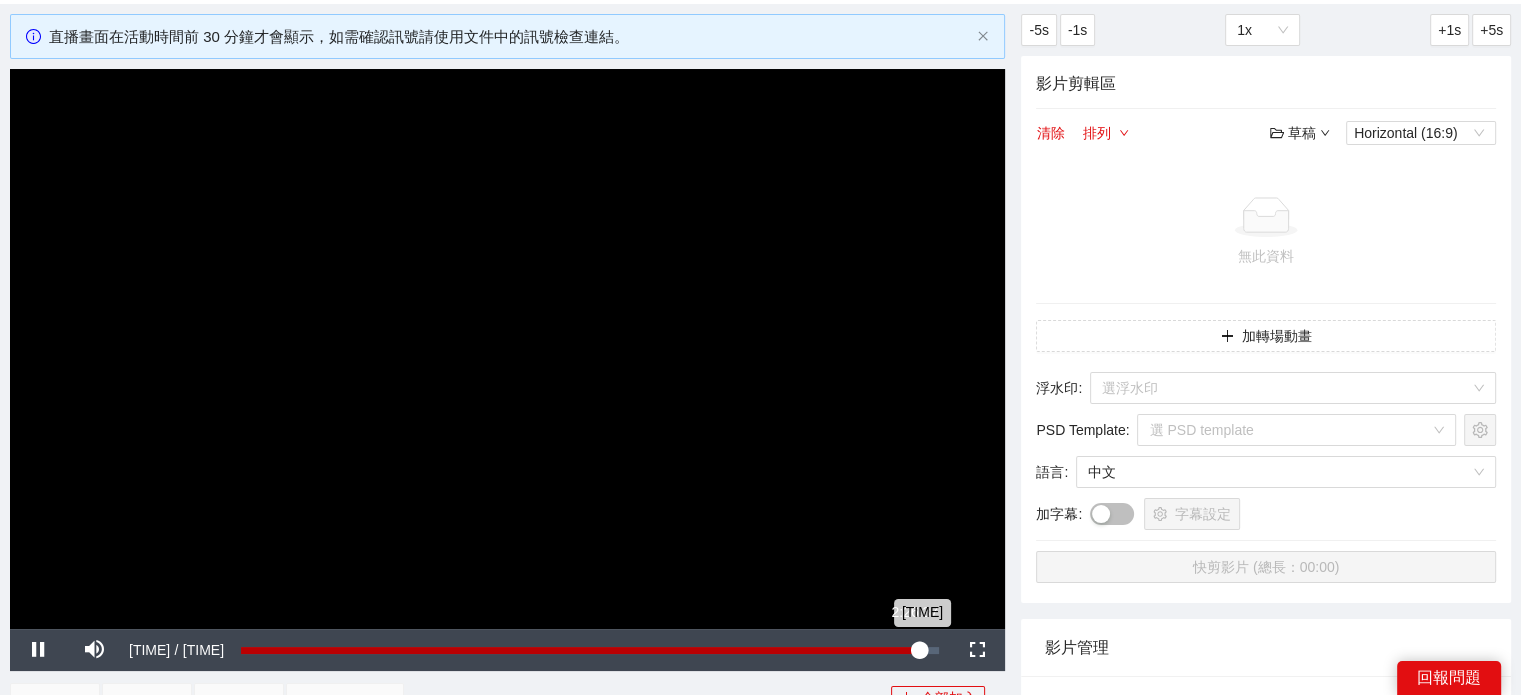 click on "[TIME]" at bounding box center (580, 650) 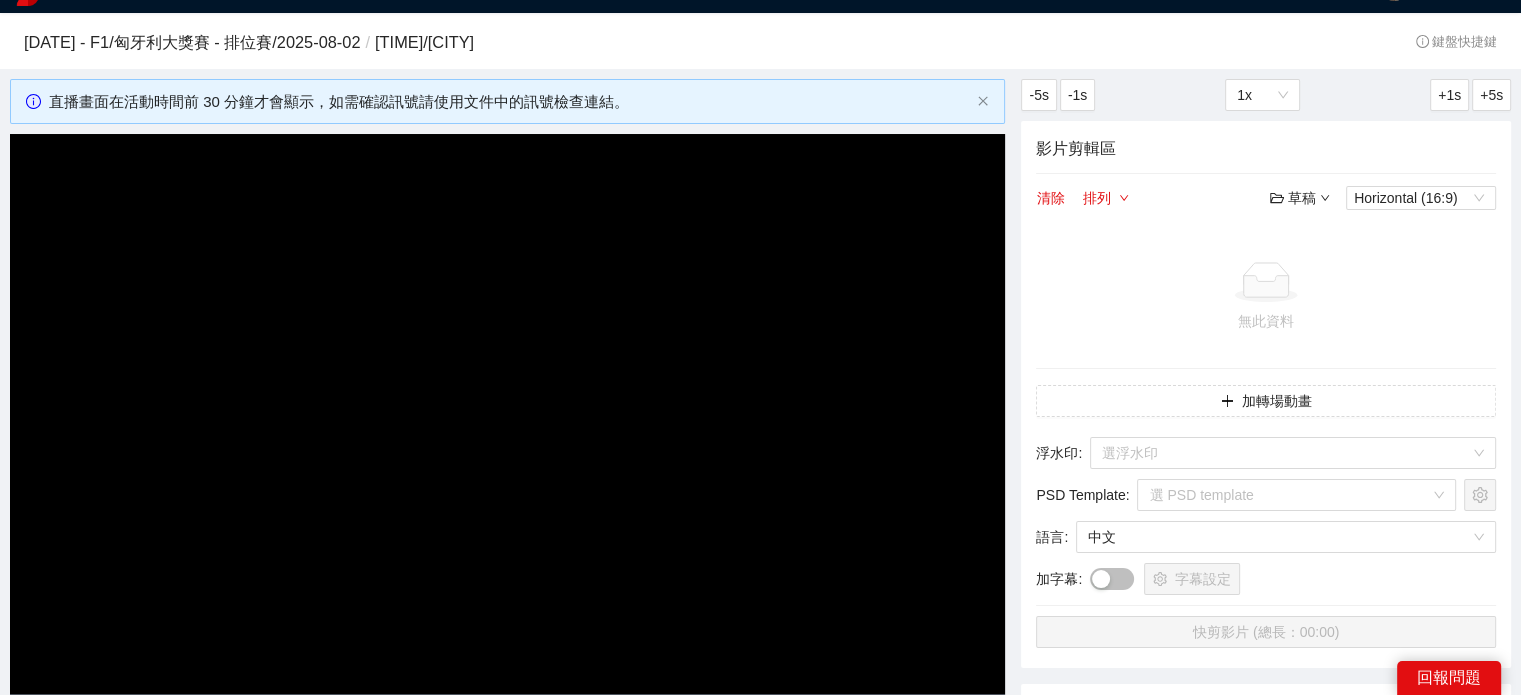 scroll, scrollTop: 0, scrollLeft: 0, axis: both 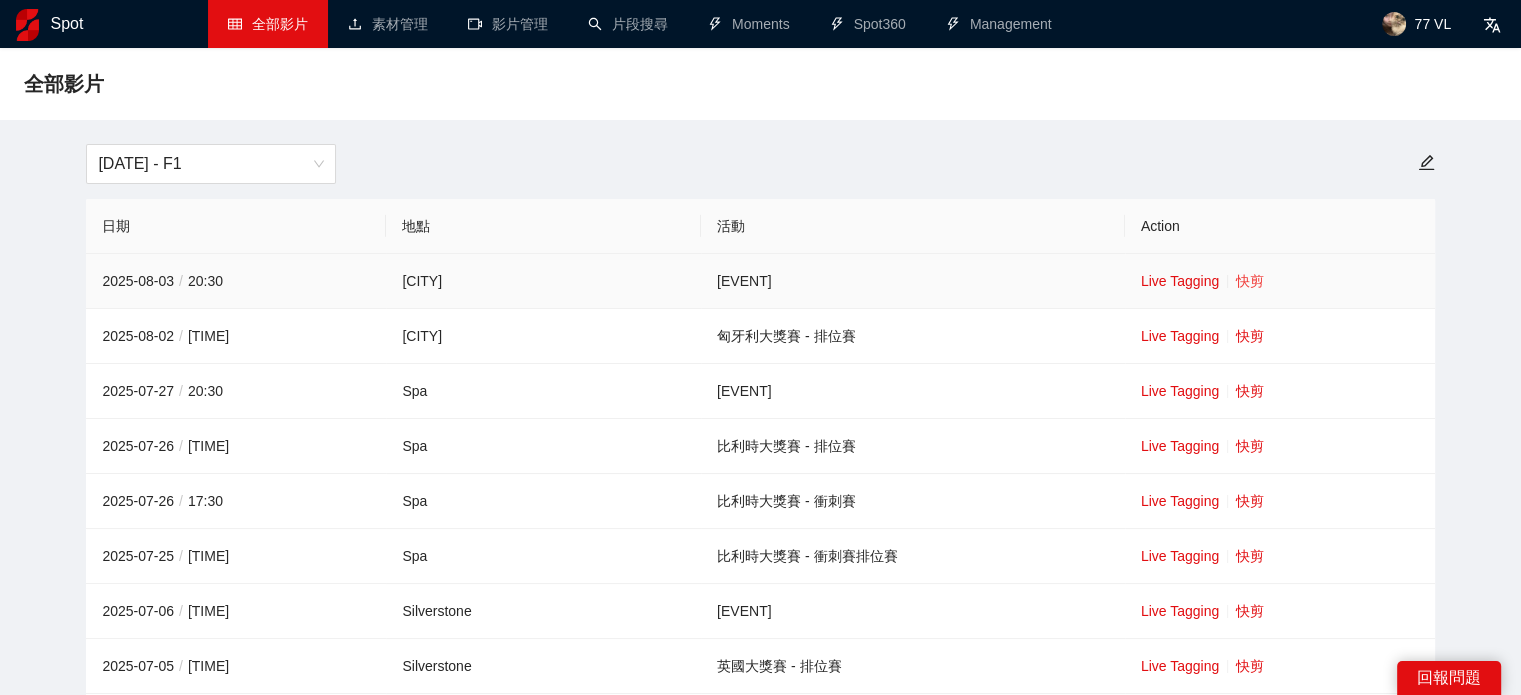 click on "快剪" at bounding box center [1250, 281] 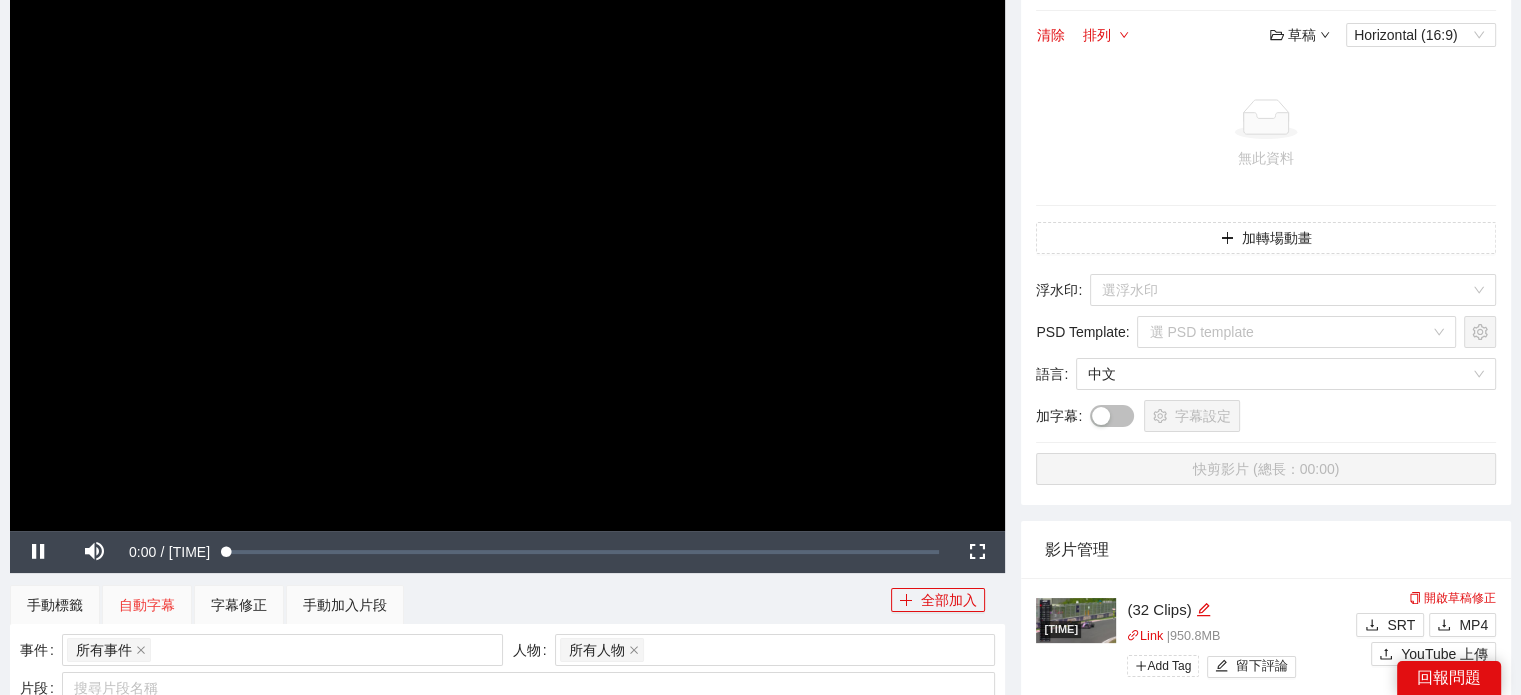scroll, scrollTop: 200, scrollLeft: 0, axis: vertical 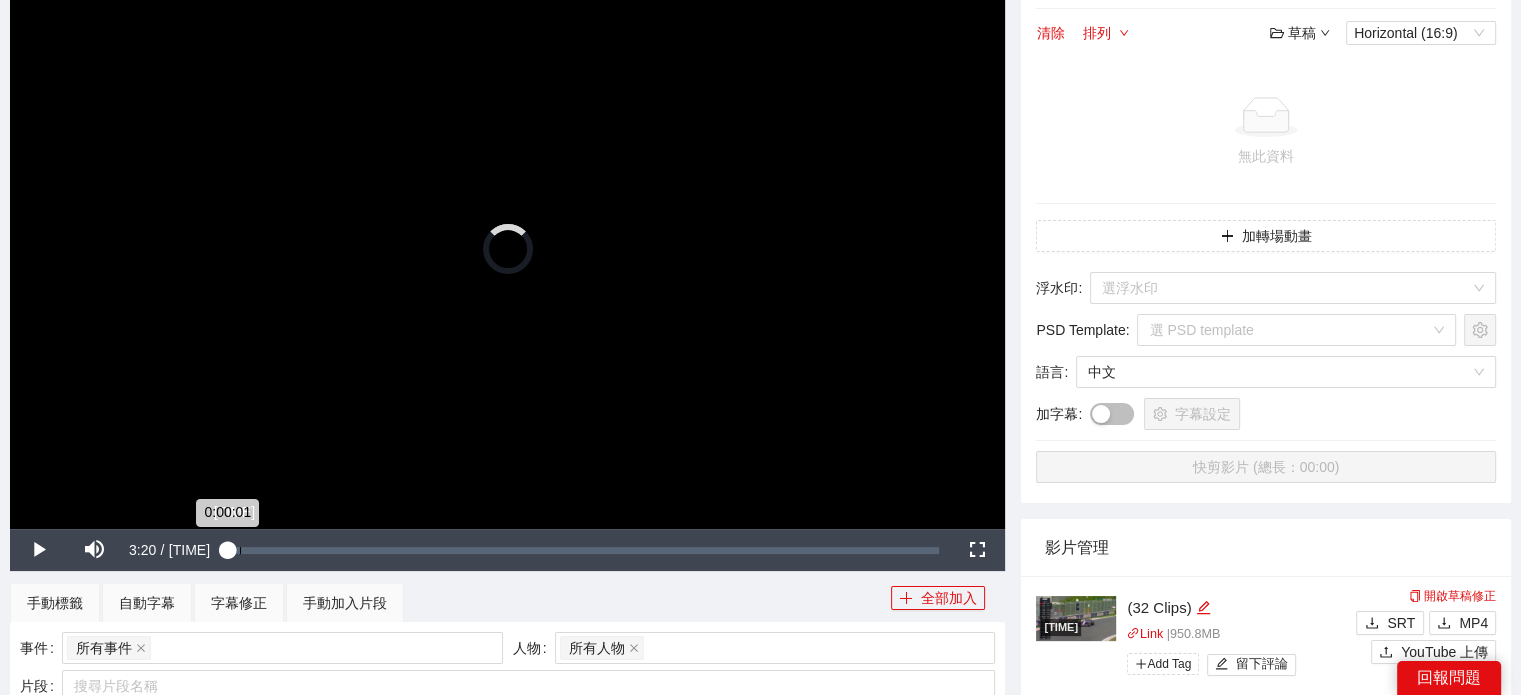 click on "[TIME]" at bounding box center [240, 550] 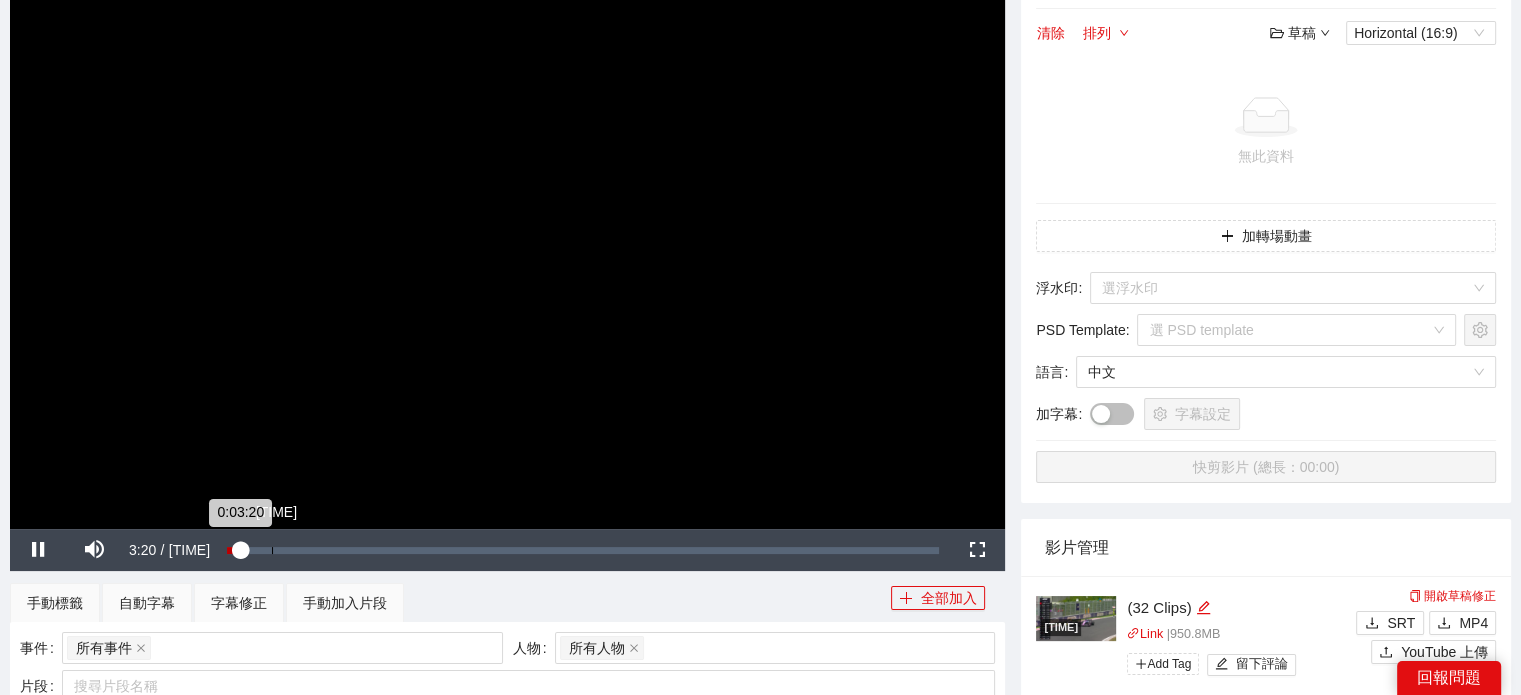 click on "Loaded :  1.93% [TIME] [TIME]" at bounding box center [583, 550] 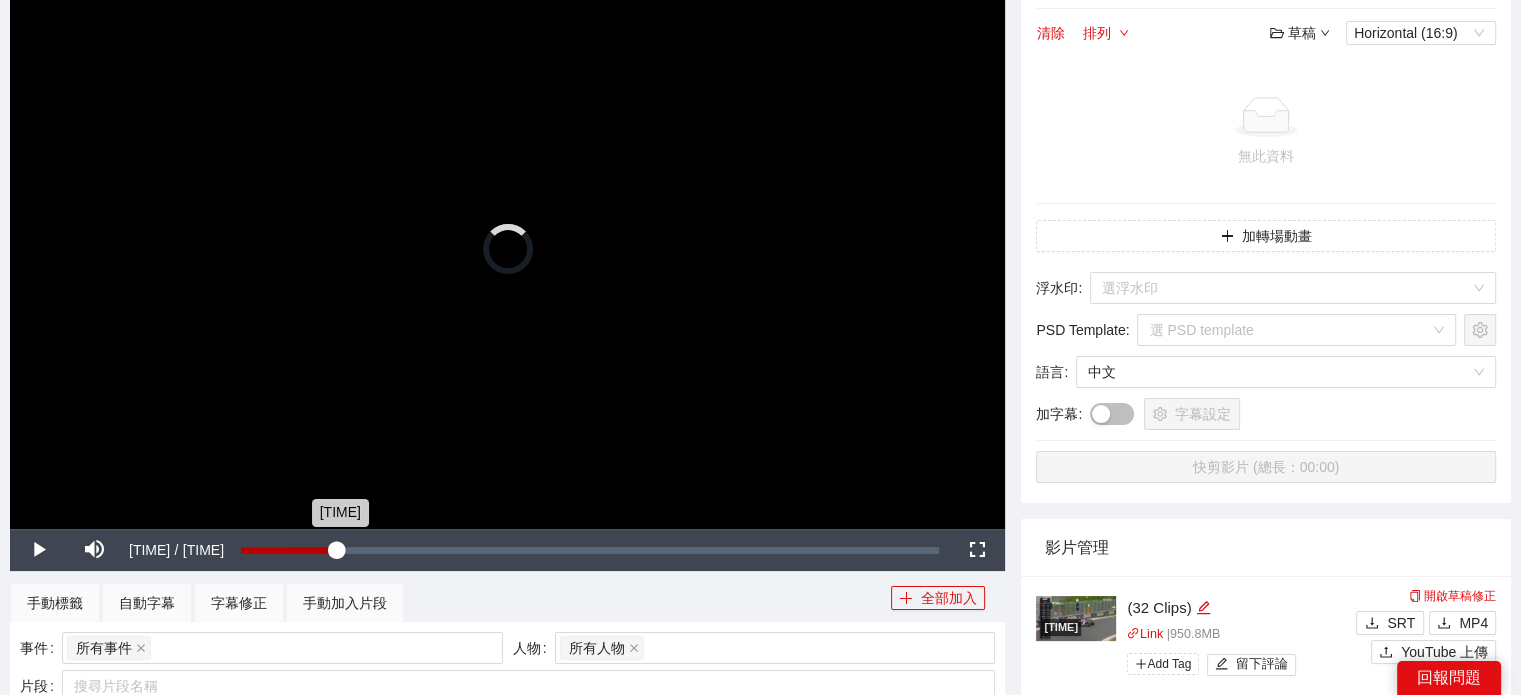 click on "Loaded :  6.94% [TIME] [TIME]" at bounding box center [590, 550] 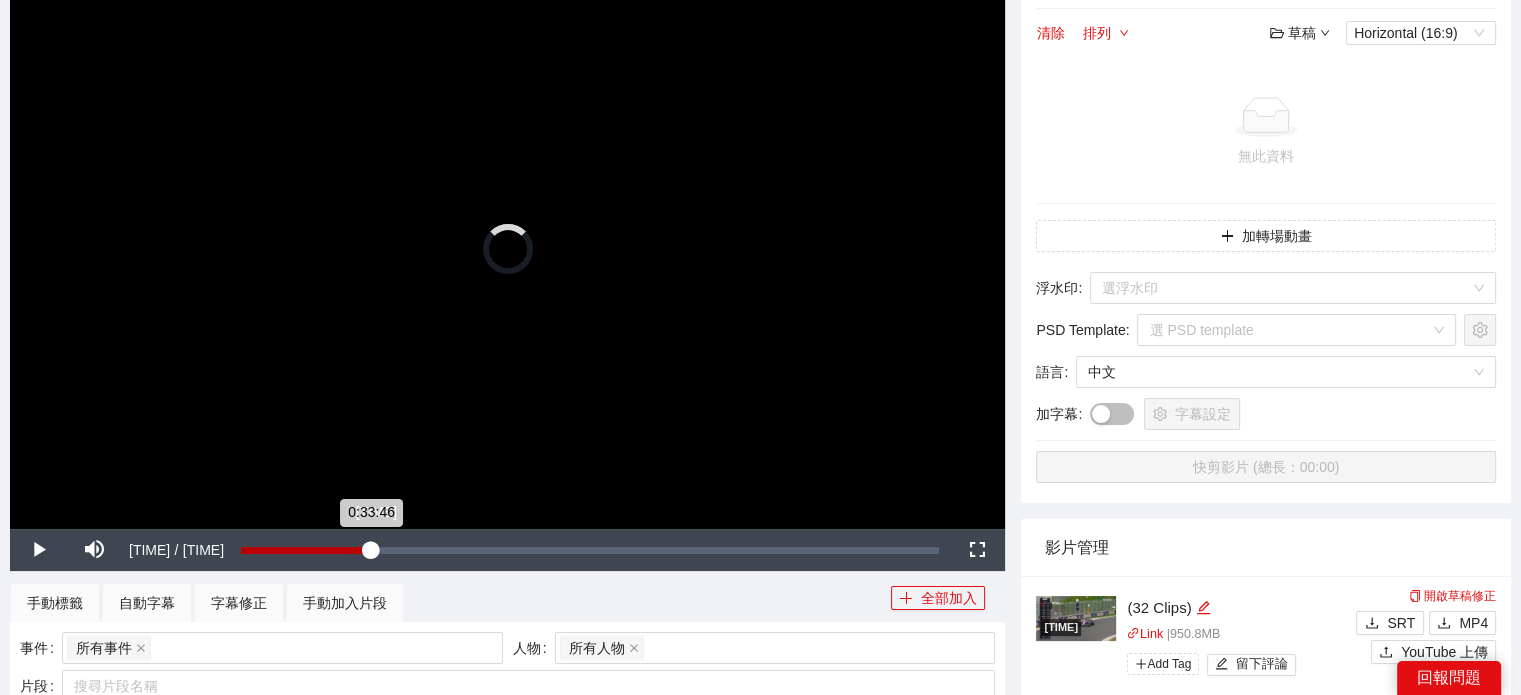 click on "Loaded : [PERCENT] [TIME] [TIME]" at bounding box center (590, 550) 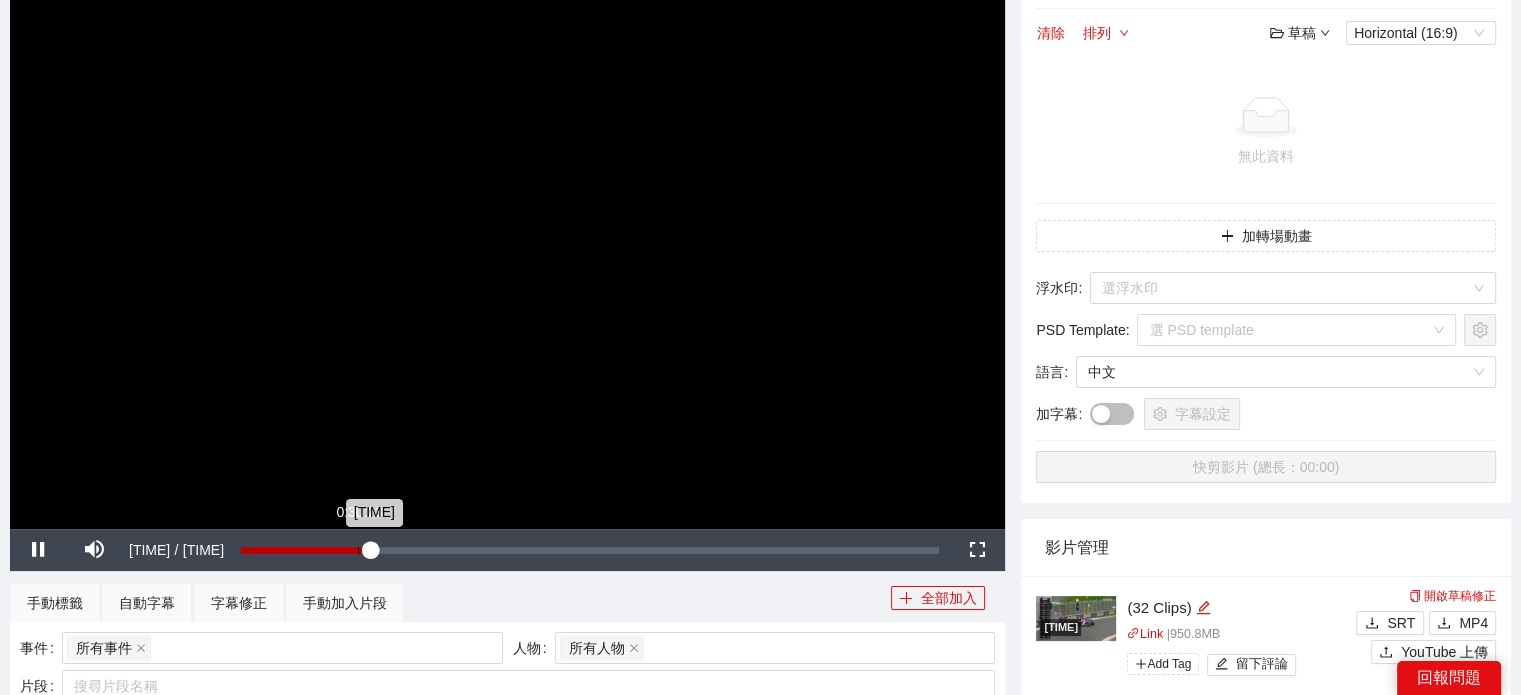 click on "0:30:23" at bounding box center (358, 550) 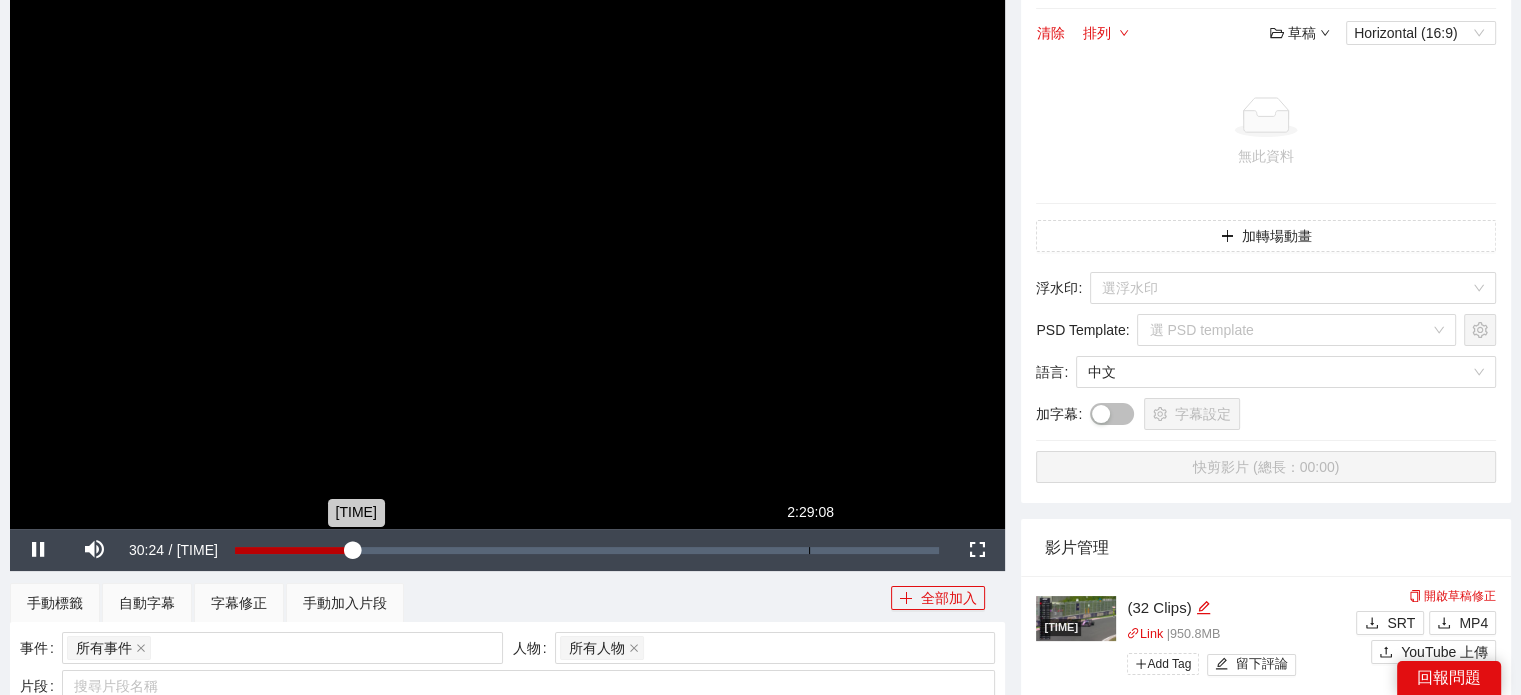 scroll, scrollTop: 100, scrollLeft: 0, axis: vertical 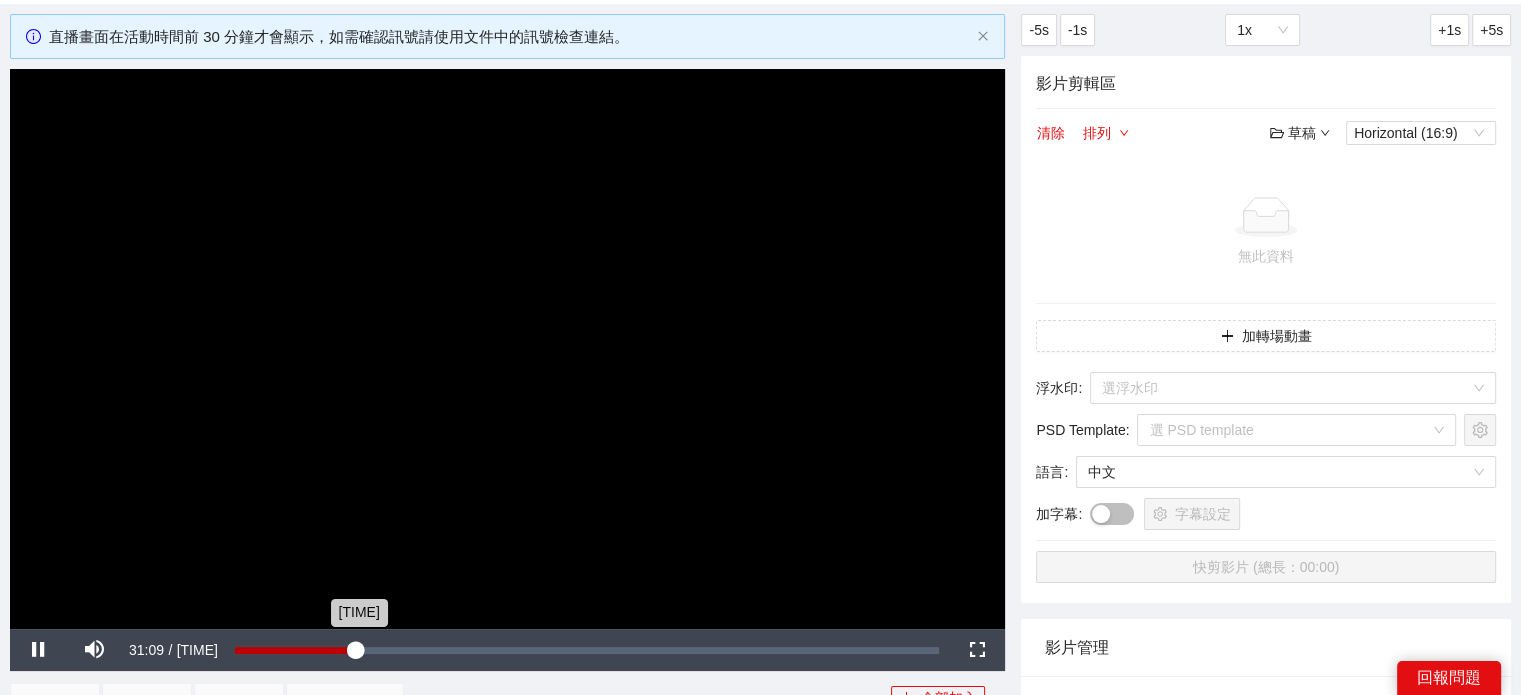 click on "[TIME]" at bounding box center (295, 650) 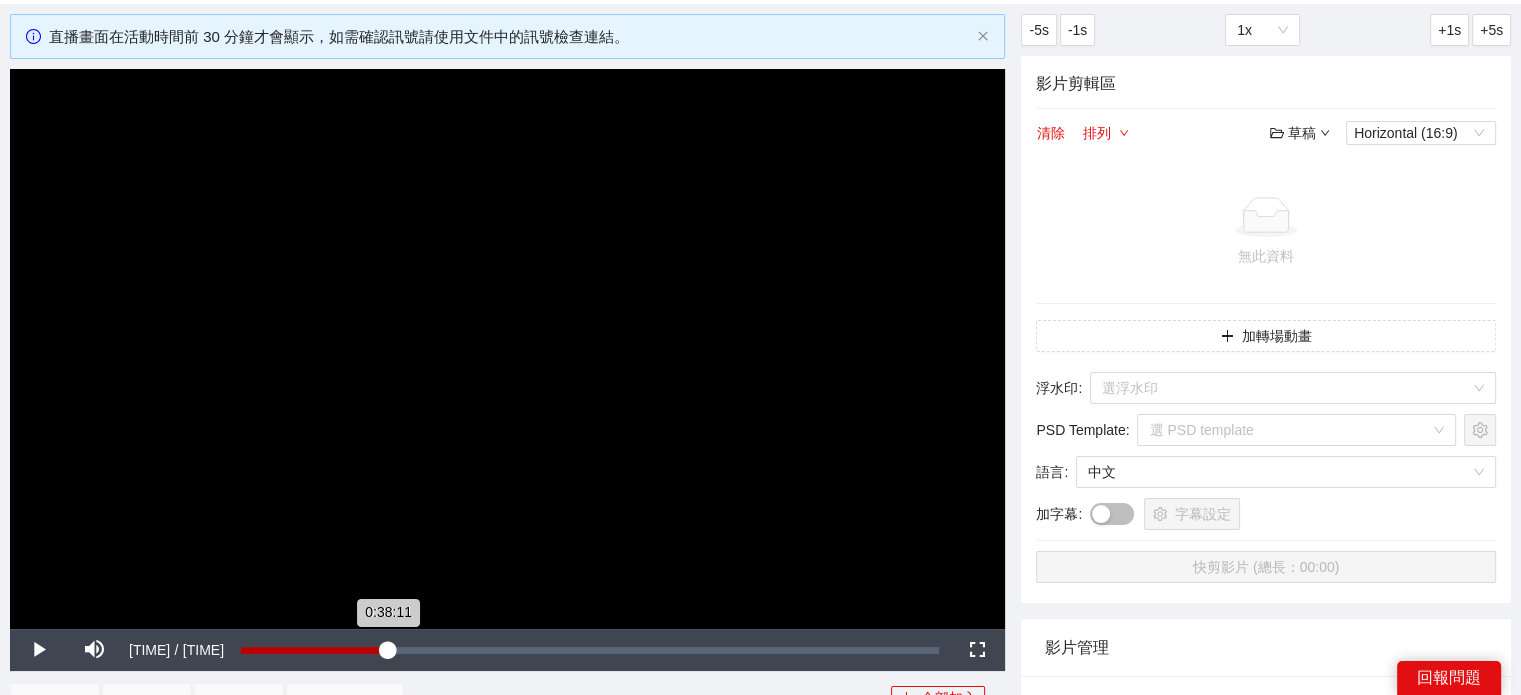 click on "0:38:11" at bounding box center (314, 650) 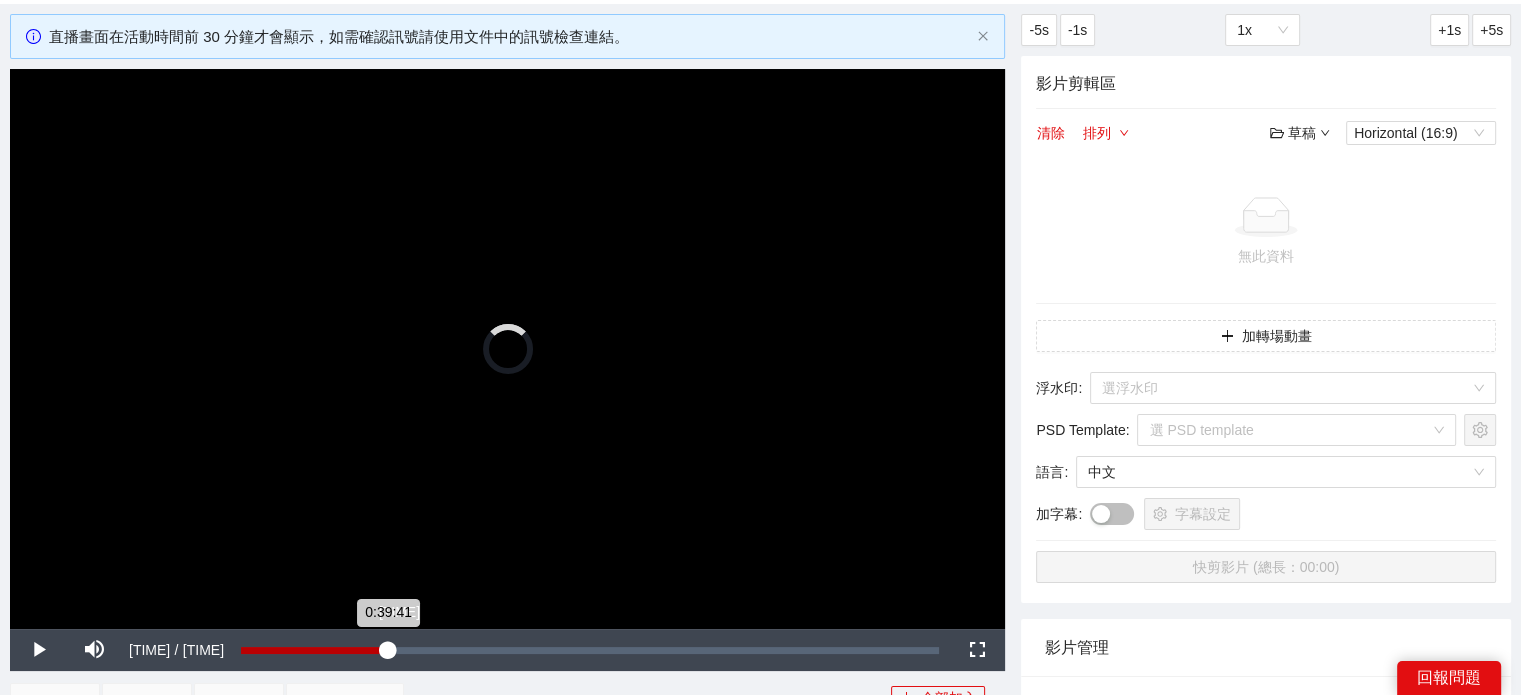 click on "0:39:41" at bounding box center [314, 650] 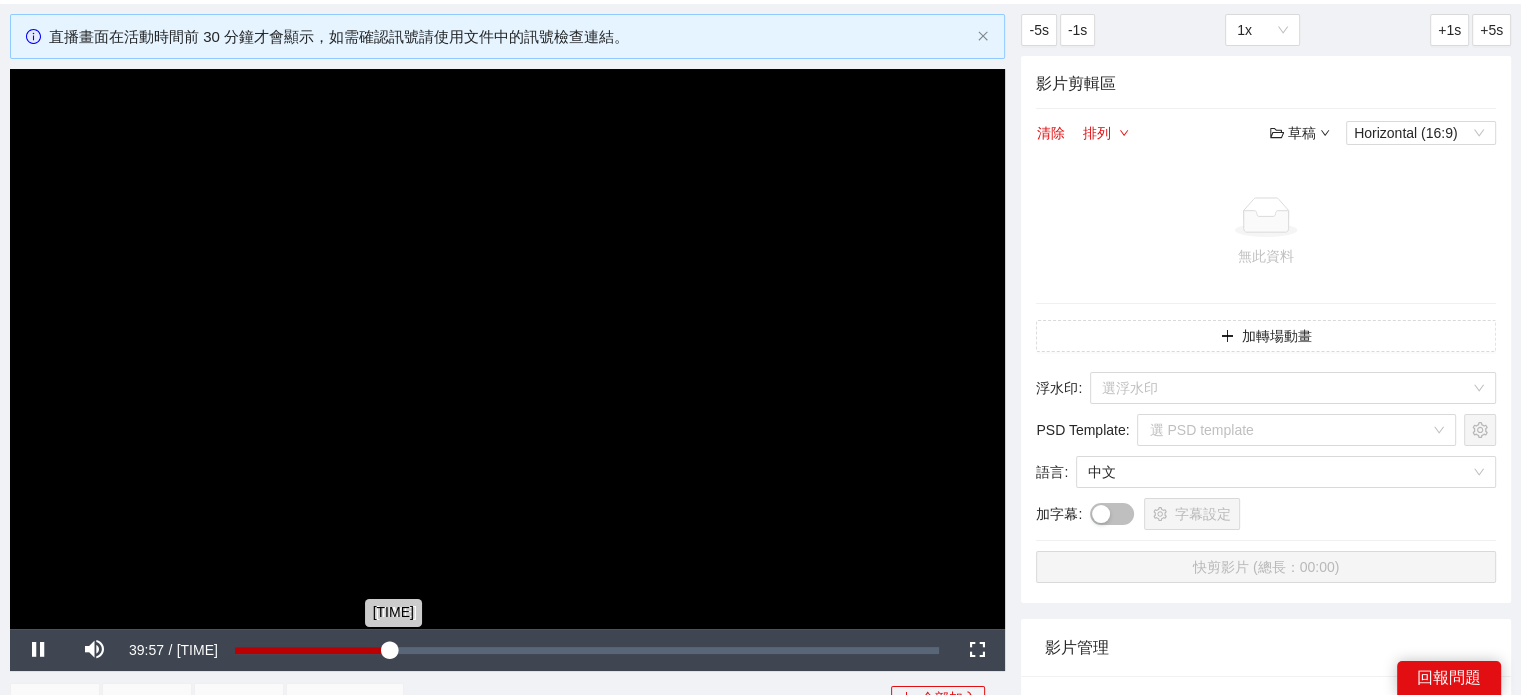 click on "[TIME]" at bounding box center [312, 650] 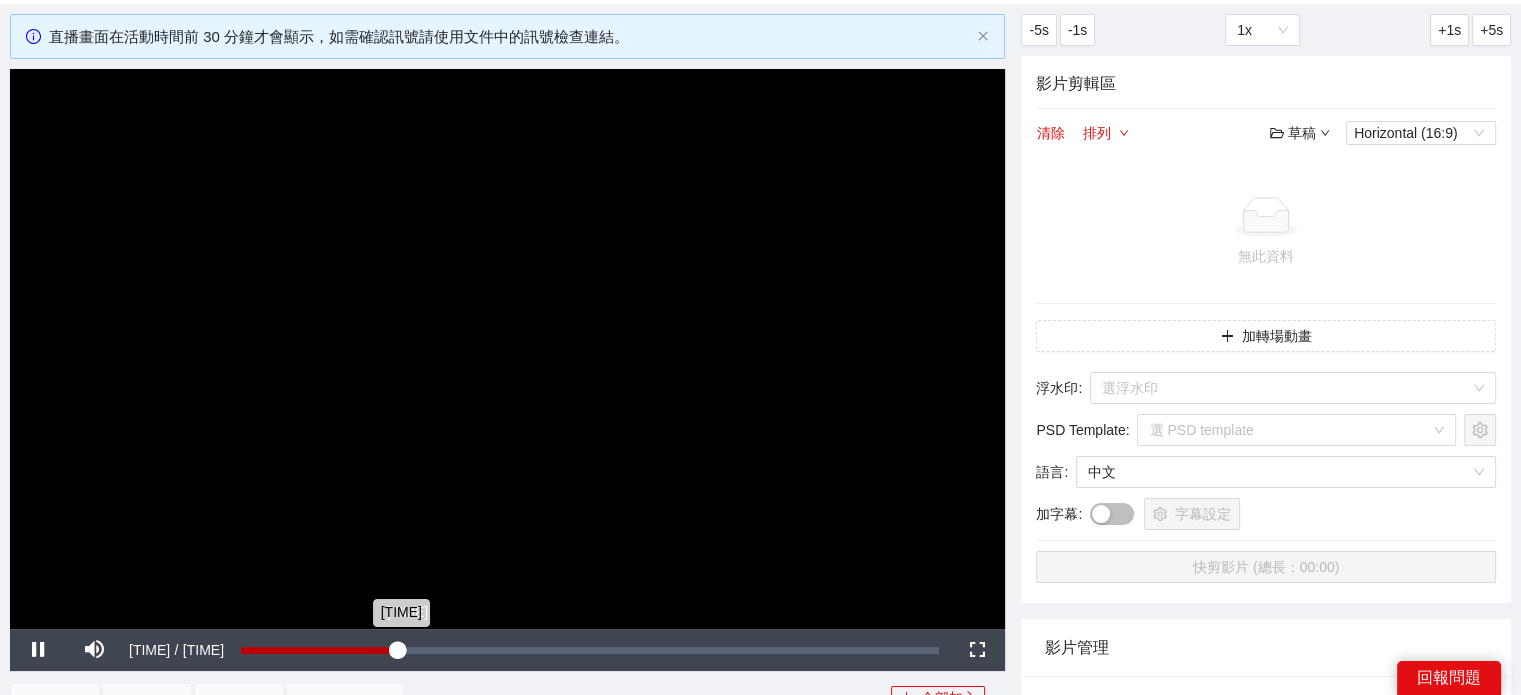 click on "[TIME]" at bounding box center [319, 650] 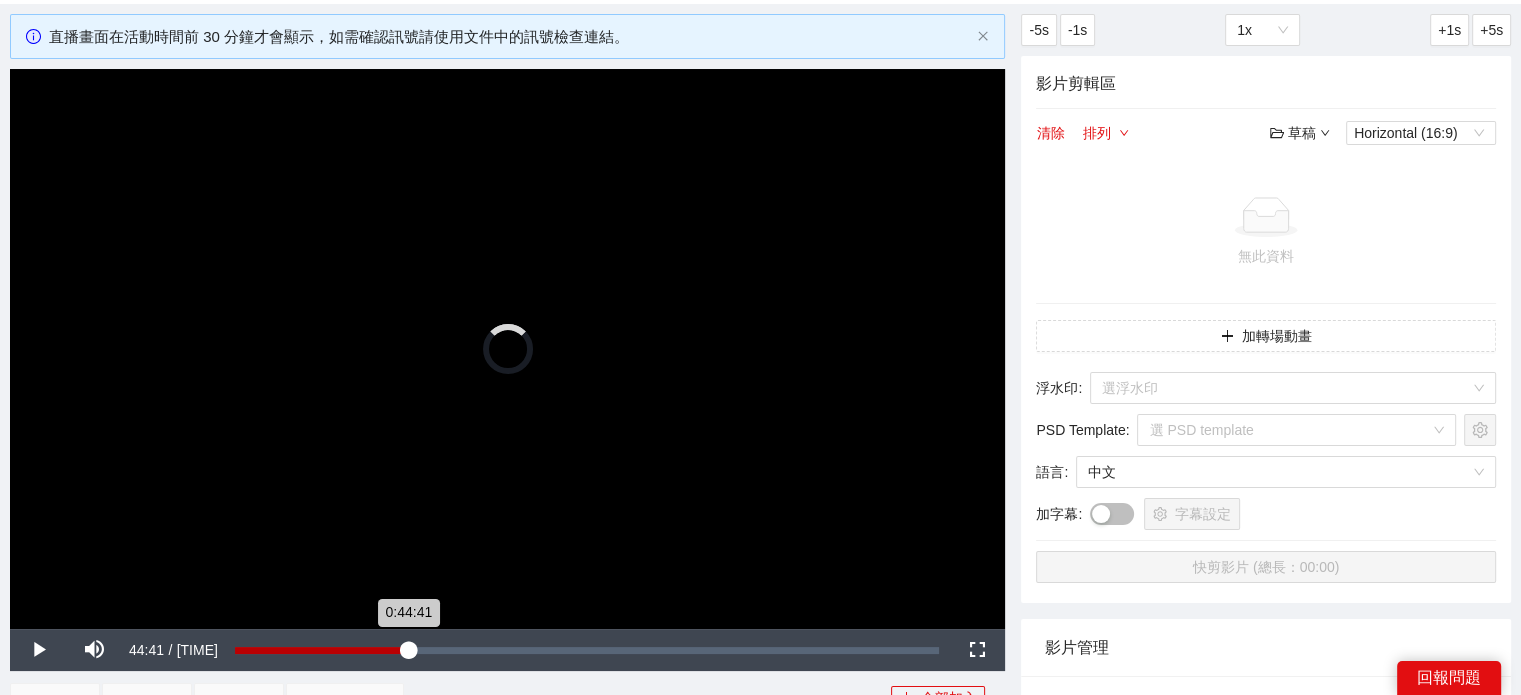 click on "0:44:41" at bounding box center [321, 650] 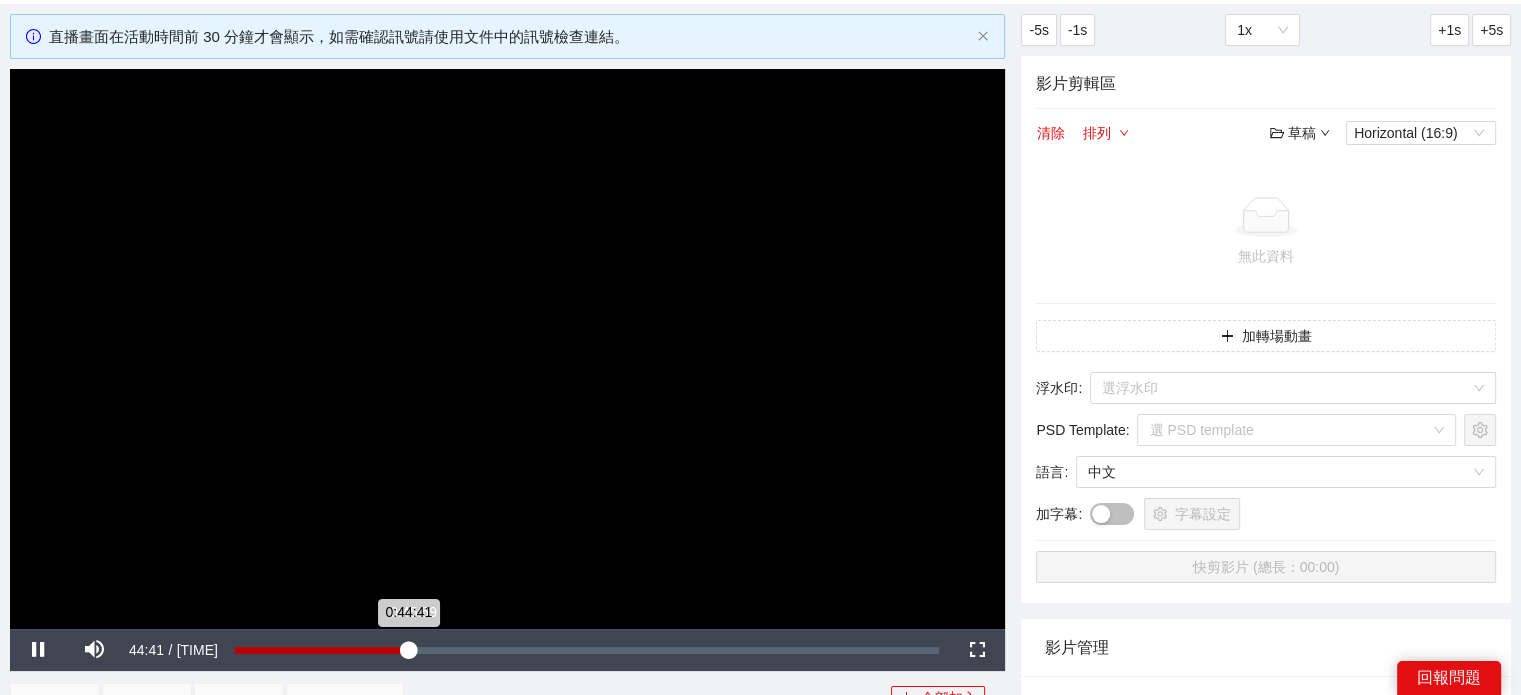 click on "0:44:41" at bounding box center [321, 650] 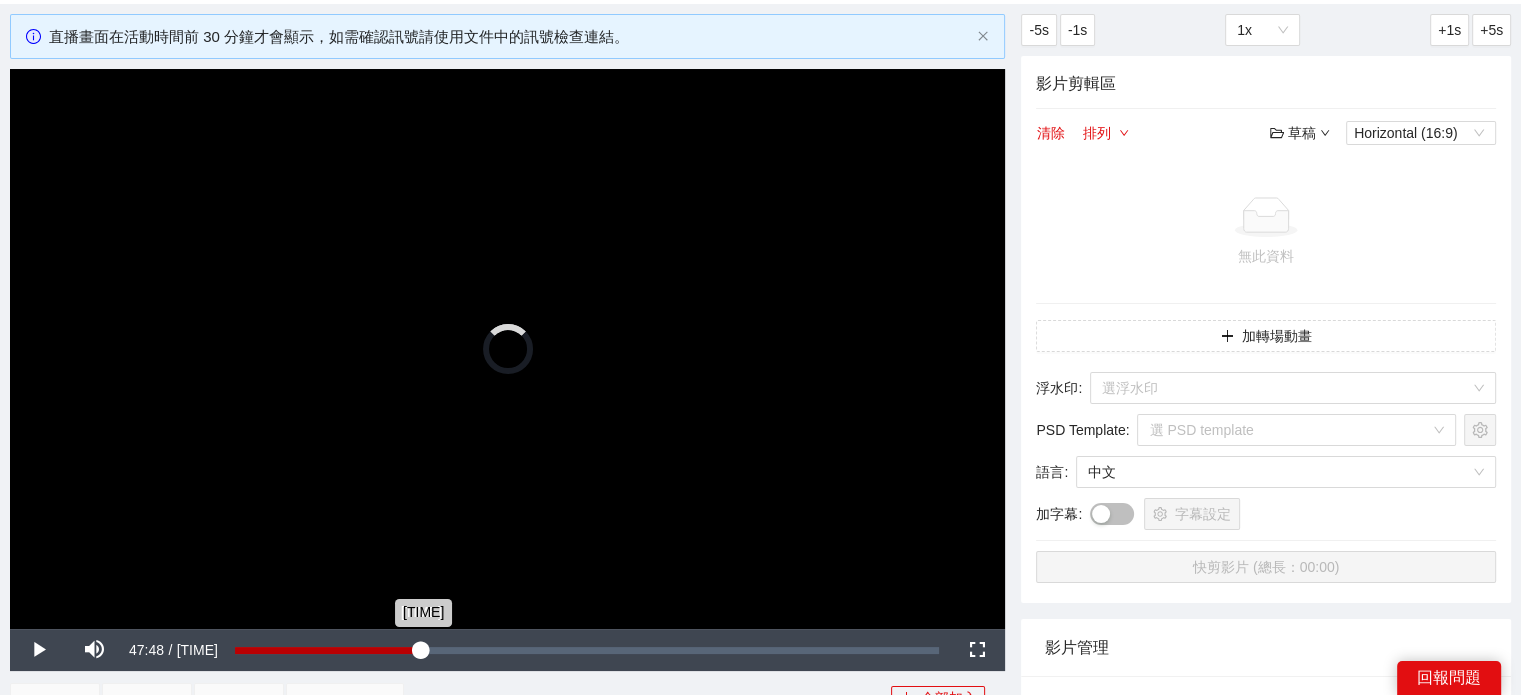 click on "[TIME]" at bounding box center [327, 650] 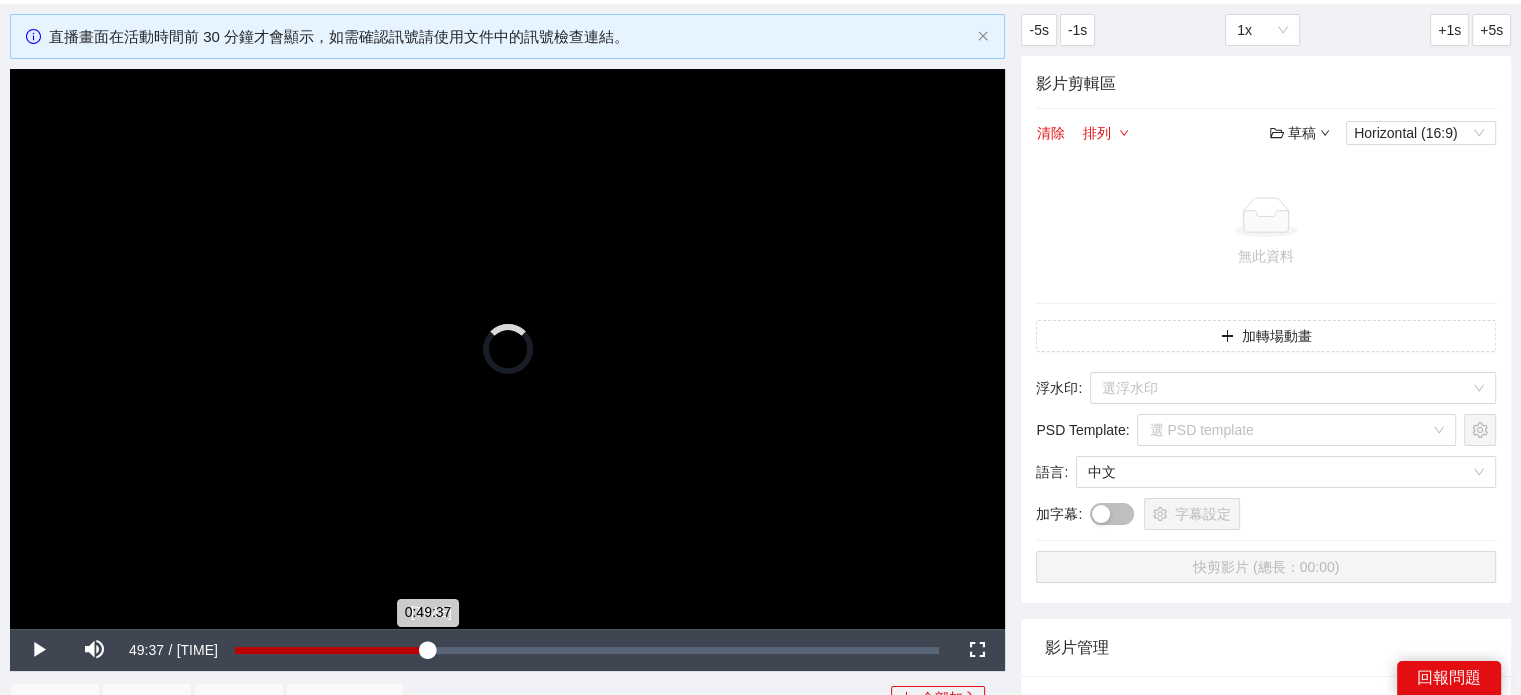 click on "0:49:37" at bounding box center [331, 650] 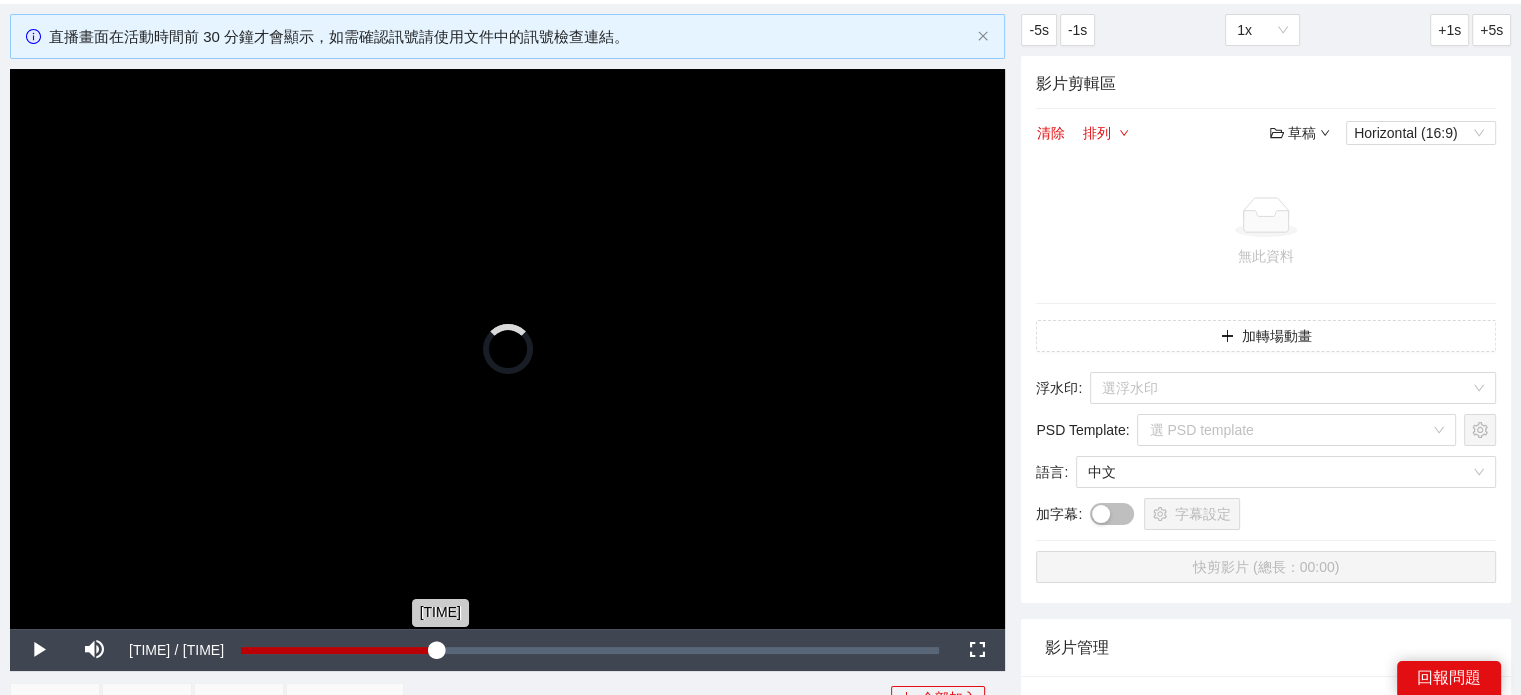 click on "[TIME]" at bounding box center [339, 650] 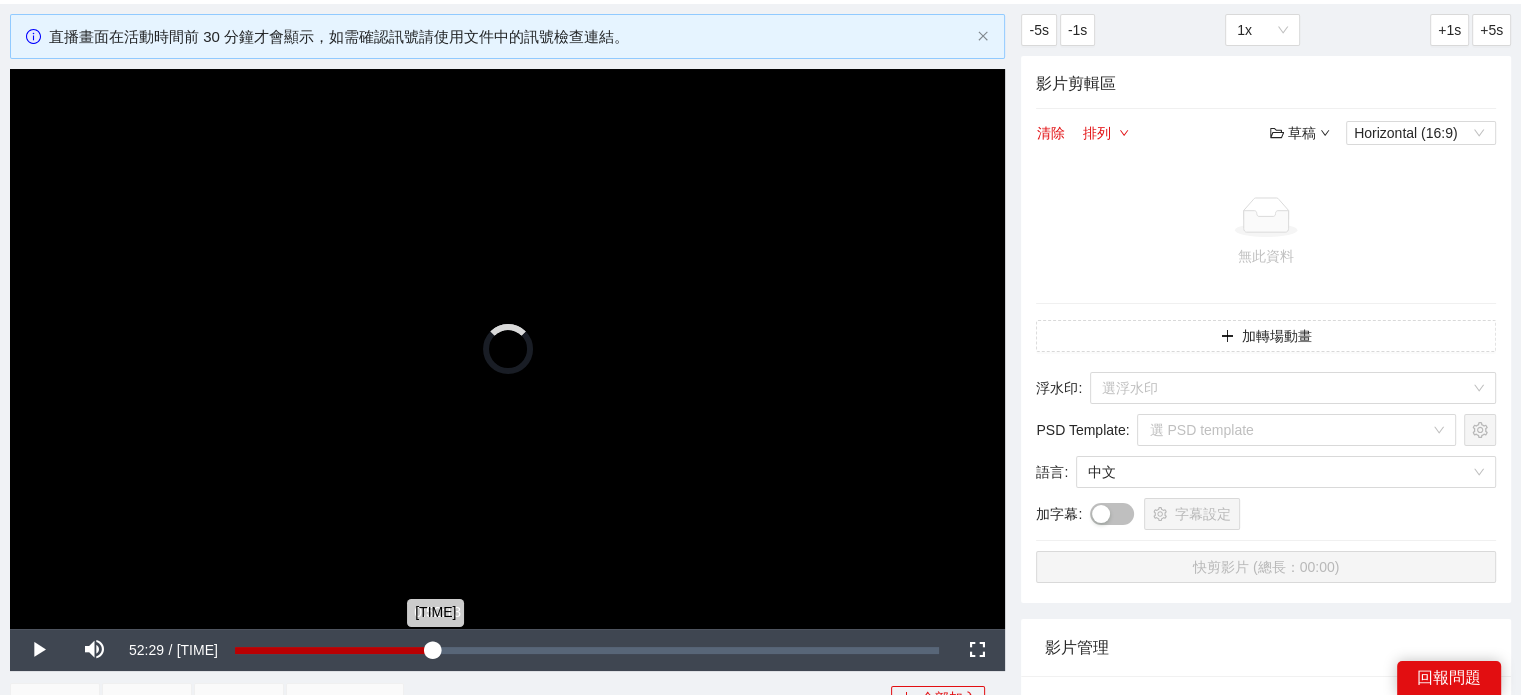 click on "[TIME]" at bounding box center [334, 650] 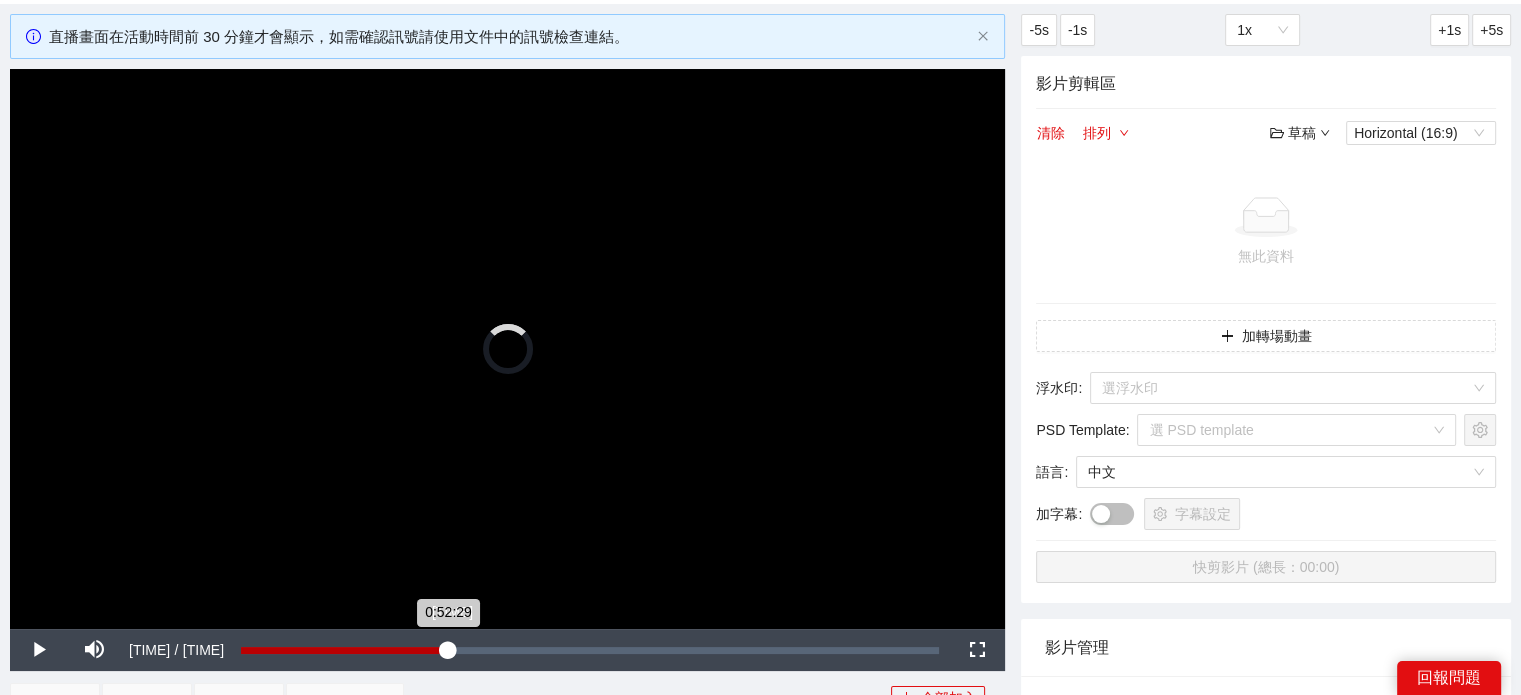 click on "0:52:29" at bounding box center [344, 650] 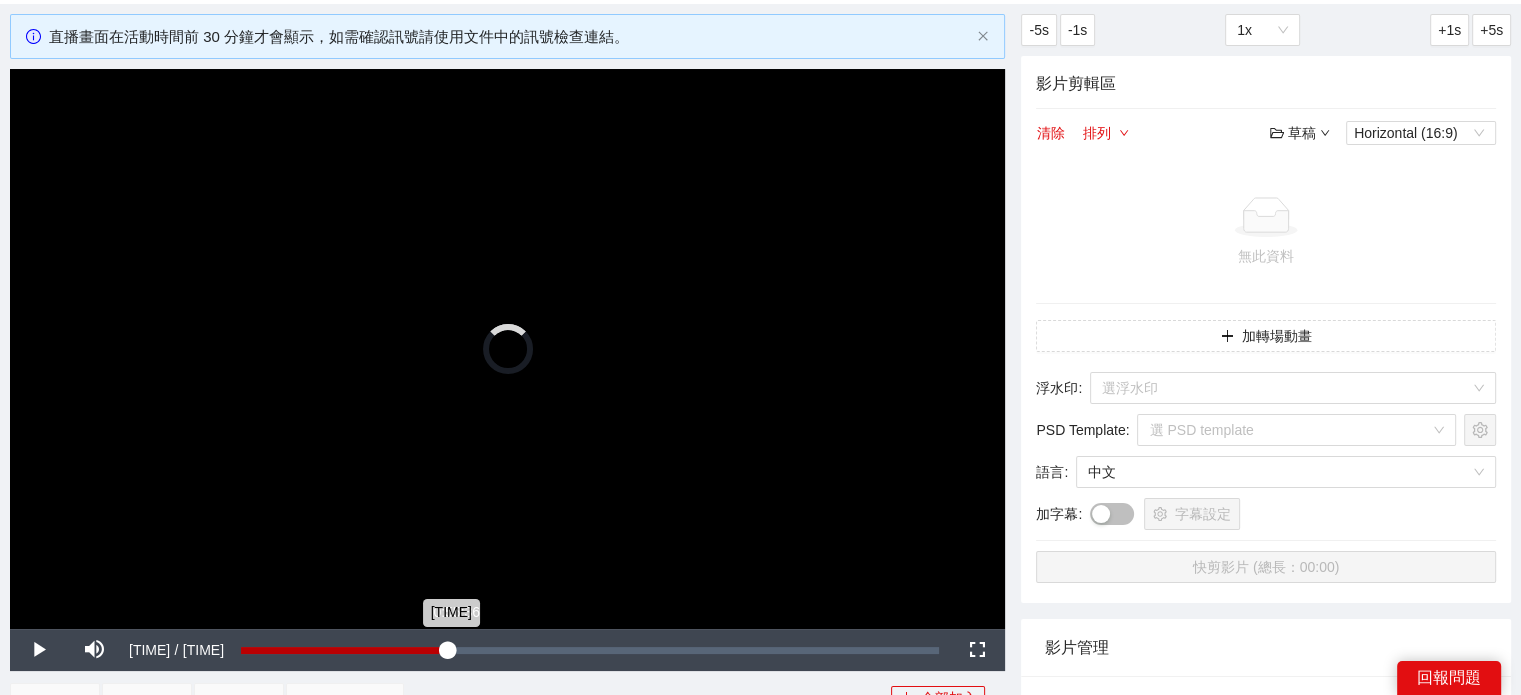 click on "[TIME]" at bounding box center (344, 650) 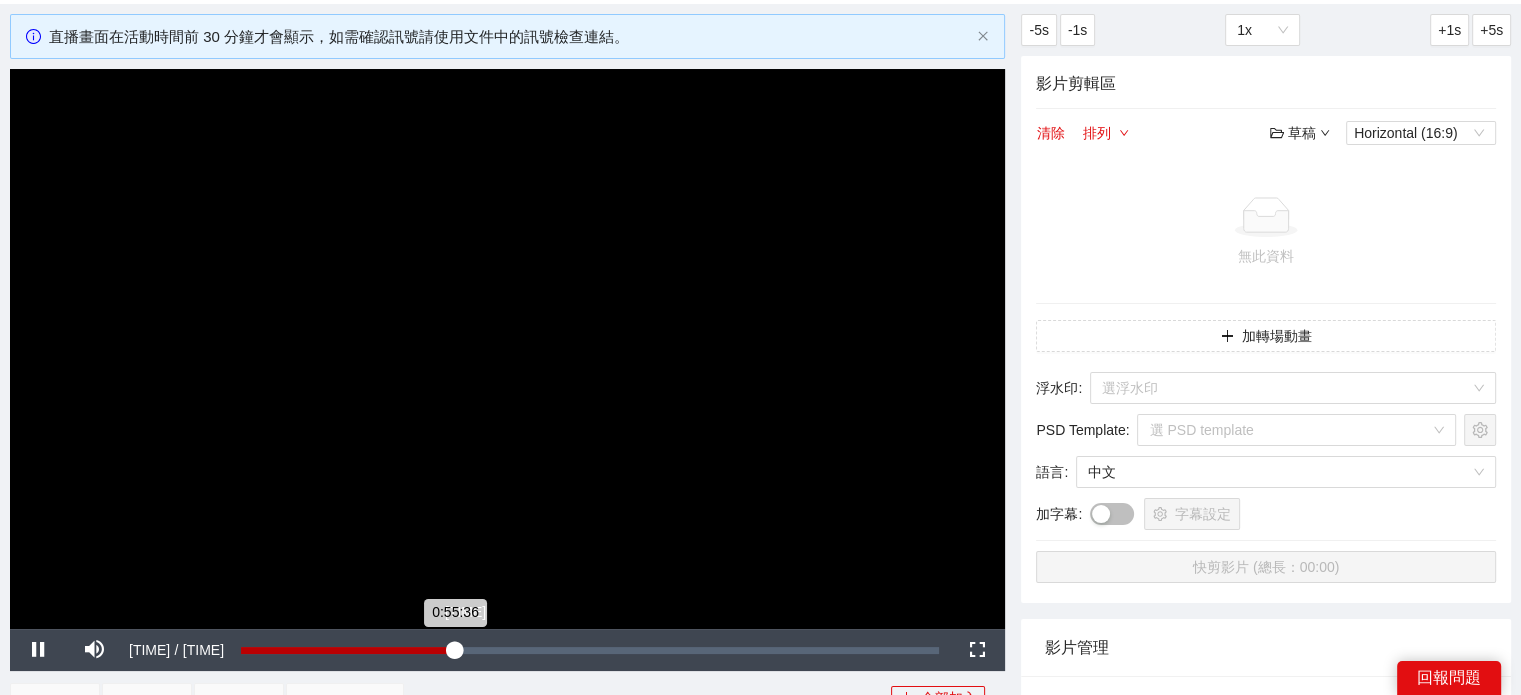 click on "0:55:36" at bounding box center (348, 650) 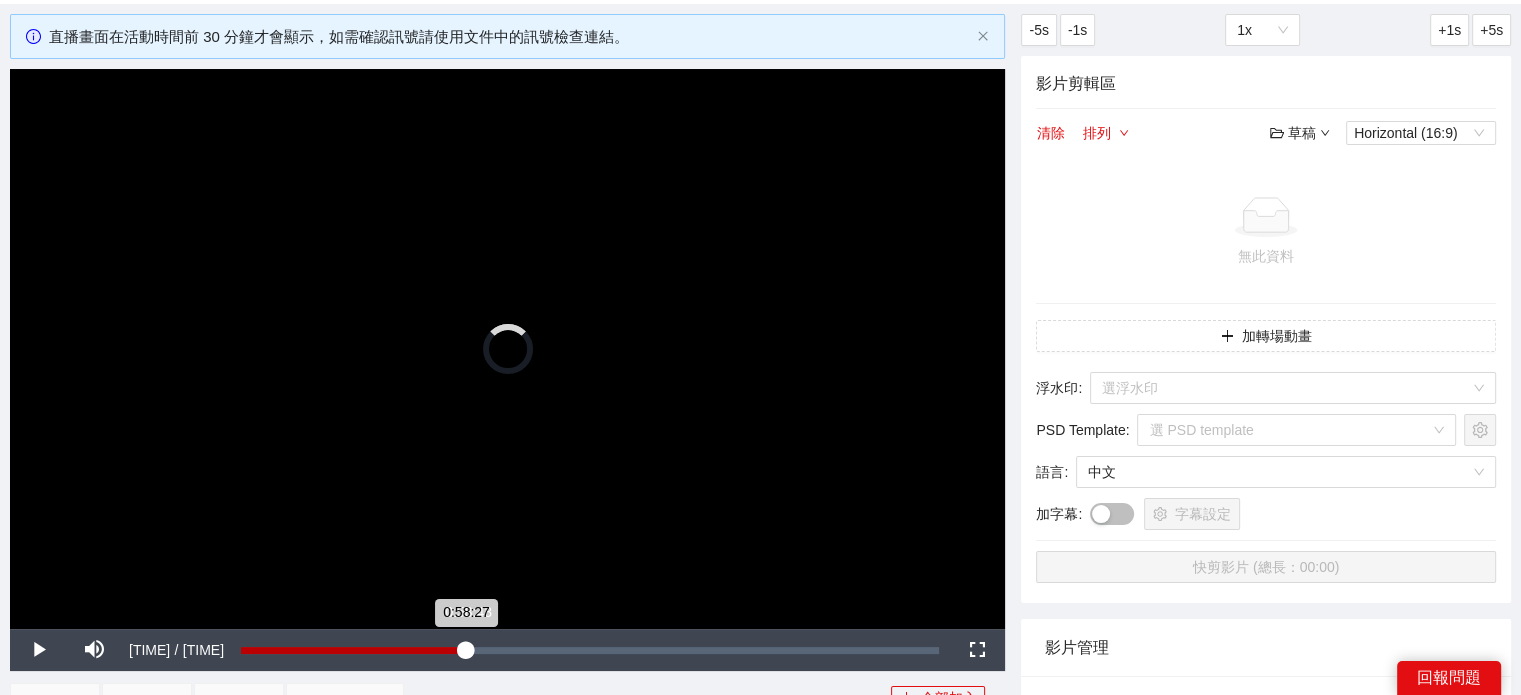 click on "0:58:27" at bounding box center [353, 650] 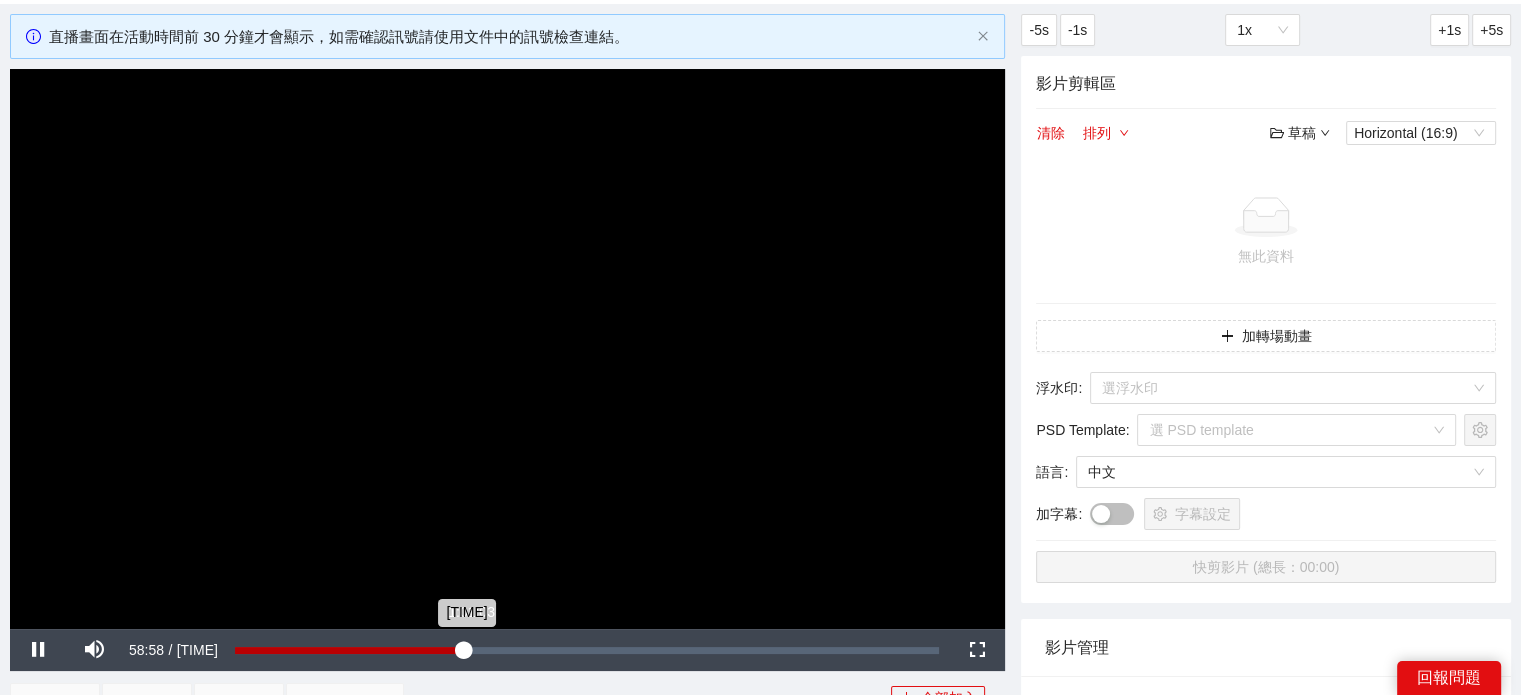 click on "[TIME]" at bounding box center [349, 650] 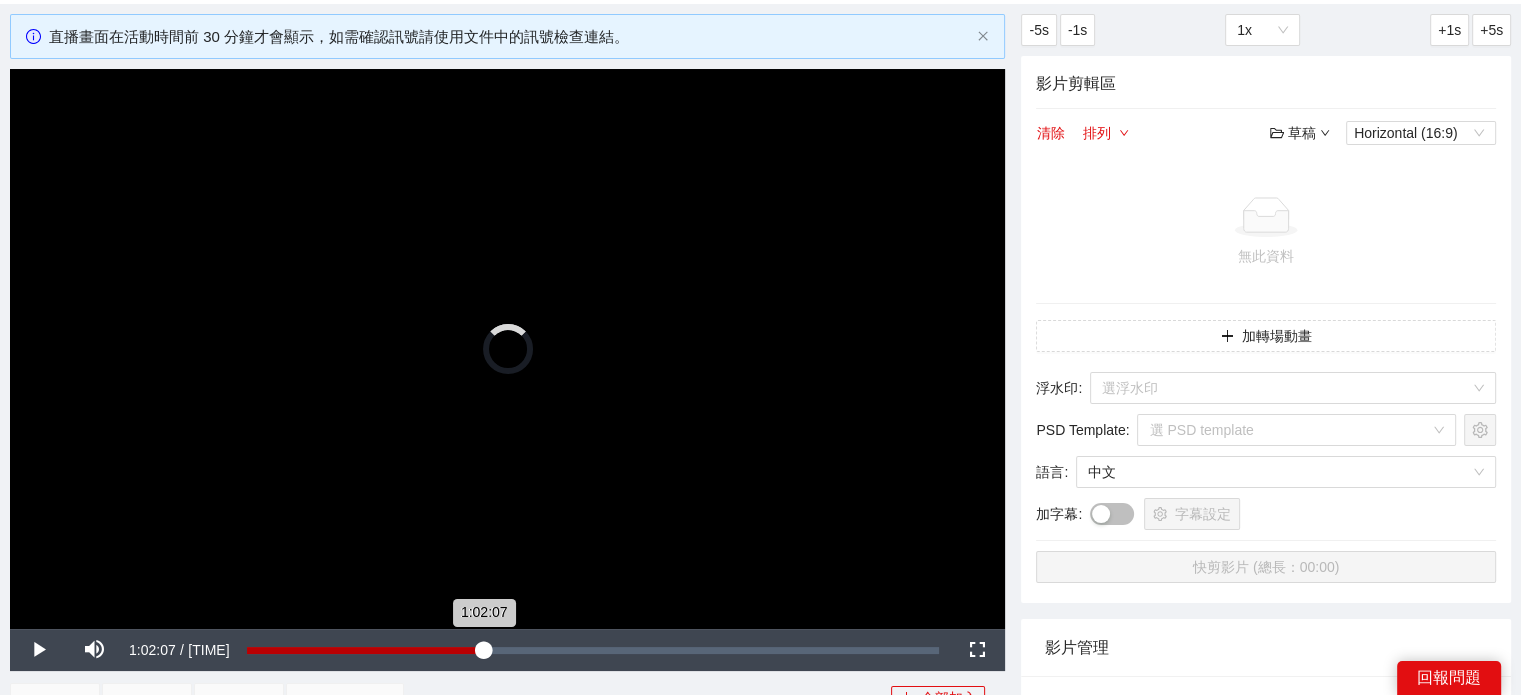 drag, startPoint x: 487, startPoint y: 642, endPoint x: 516, endPoint y: 641, distance: 29.017237 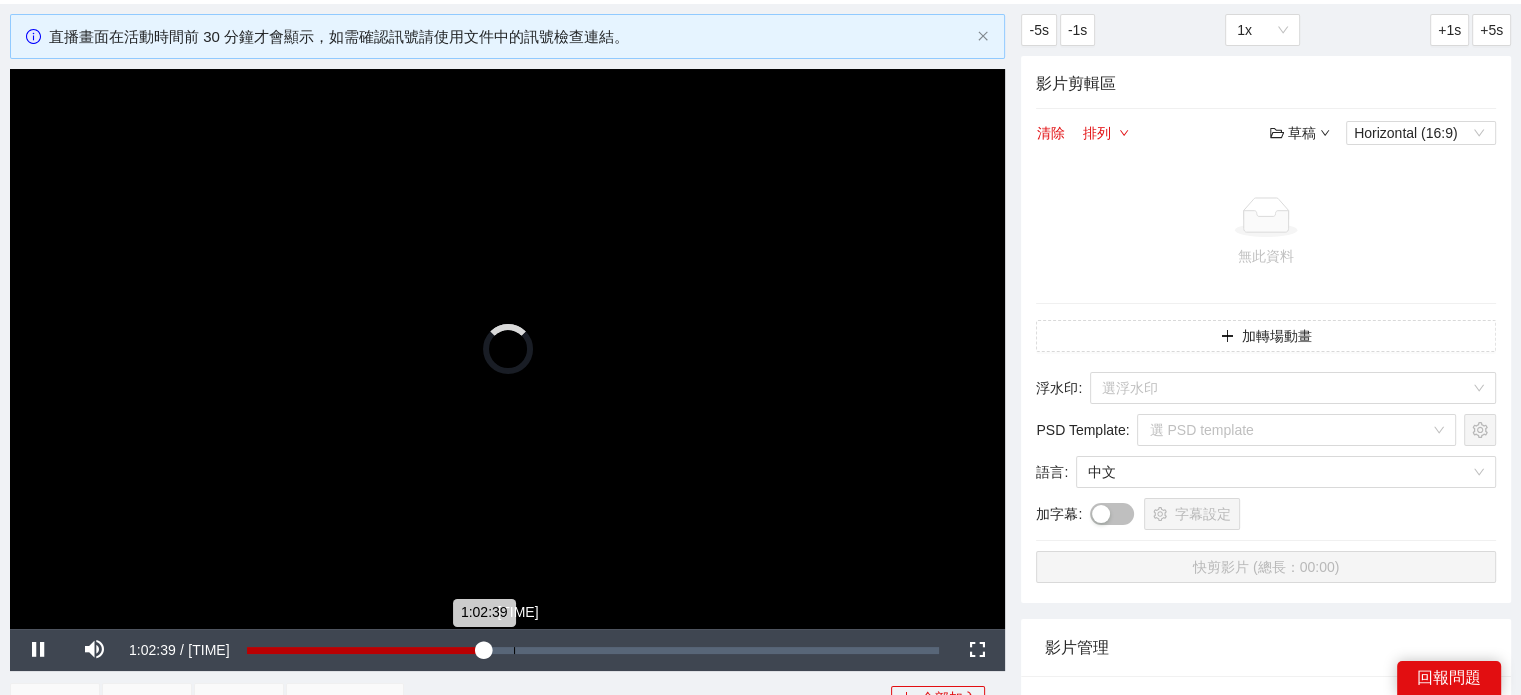 click on "Loaded : [PERCENT] [TIME] [TIME]" at bounding box center (593, 650) 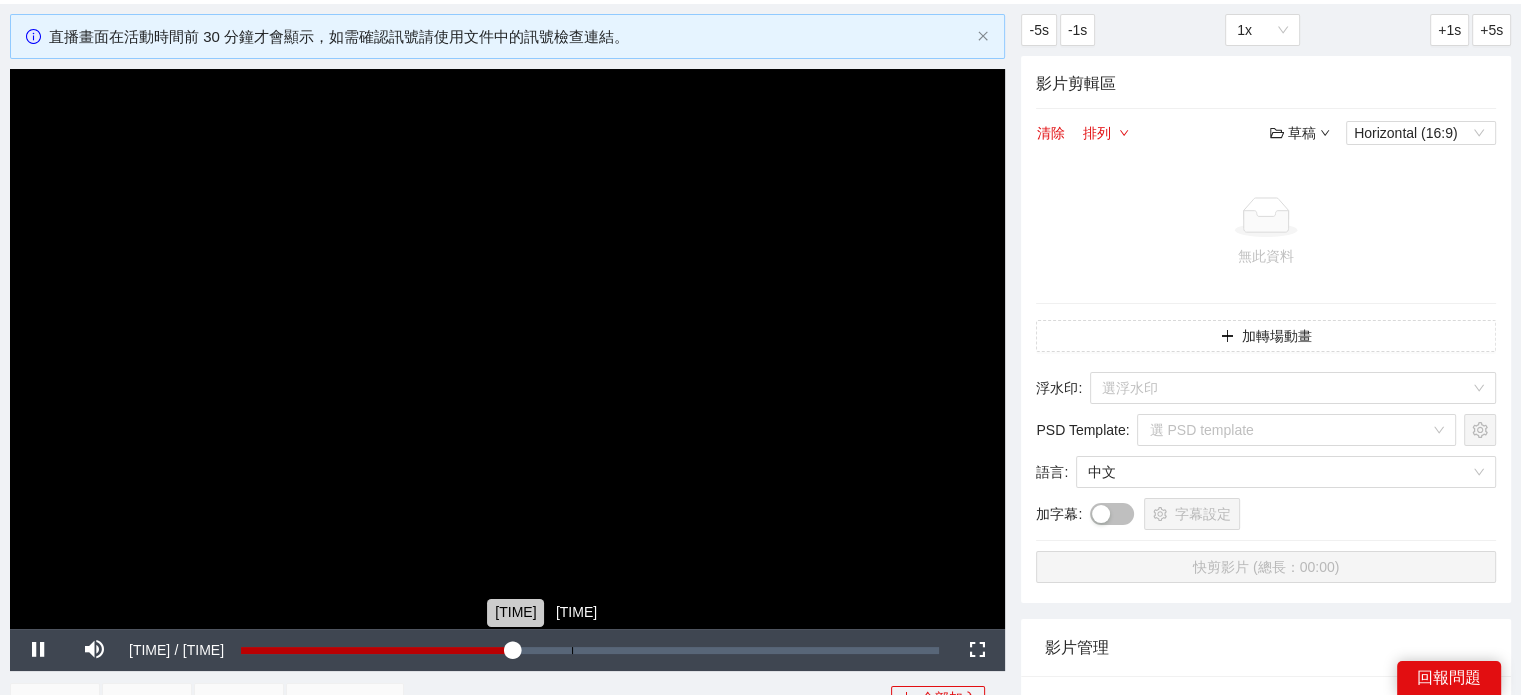 drag, startPoint x: 586, startPoint y: 641, endPoint x: 640, endPoint y: 641, distance: 54 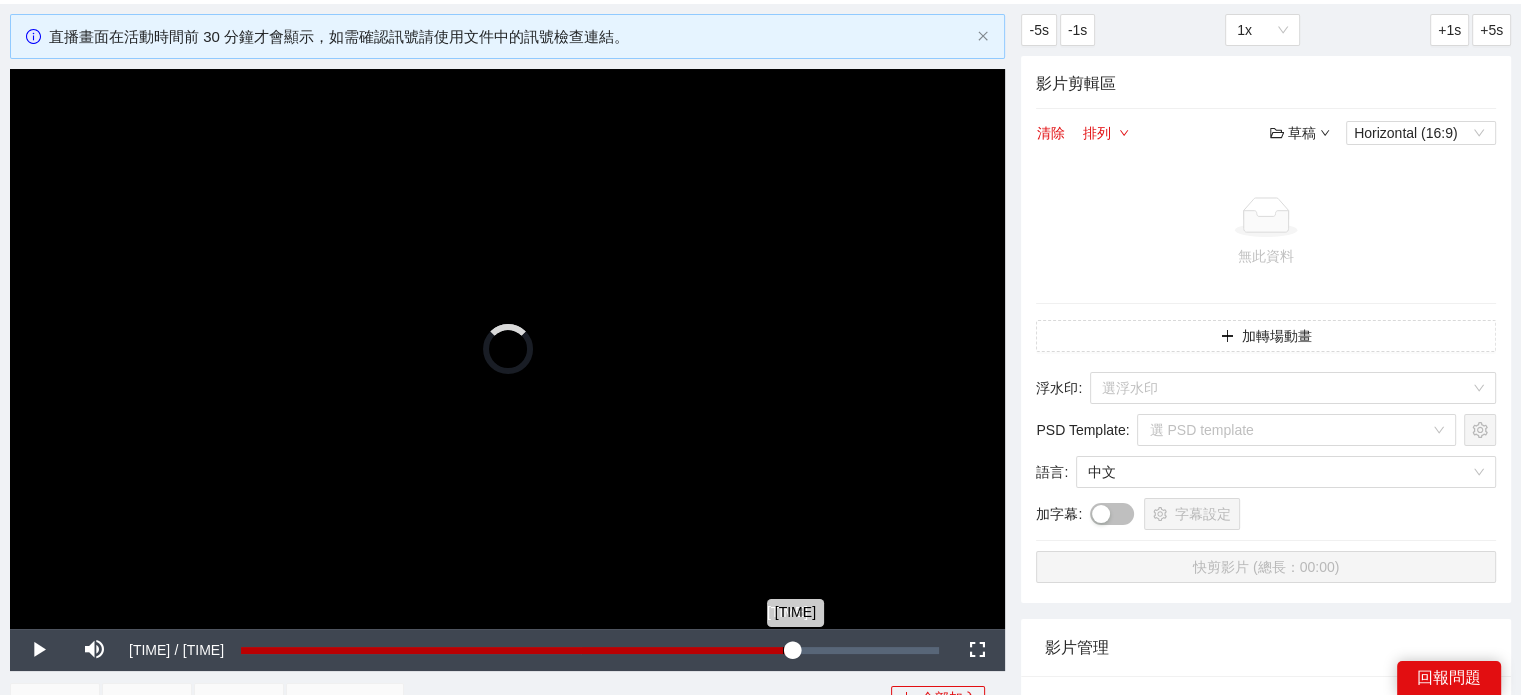 click on "Loaded : [PERCENT] [TIME] [TIME]" at bounding box center (590, 650) 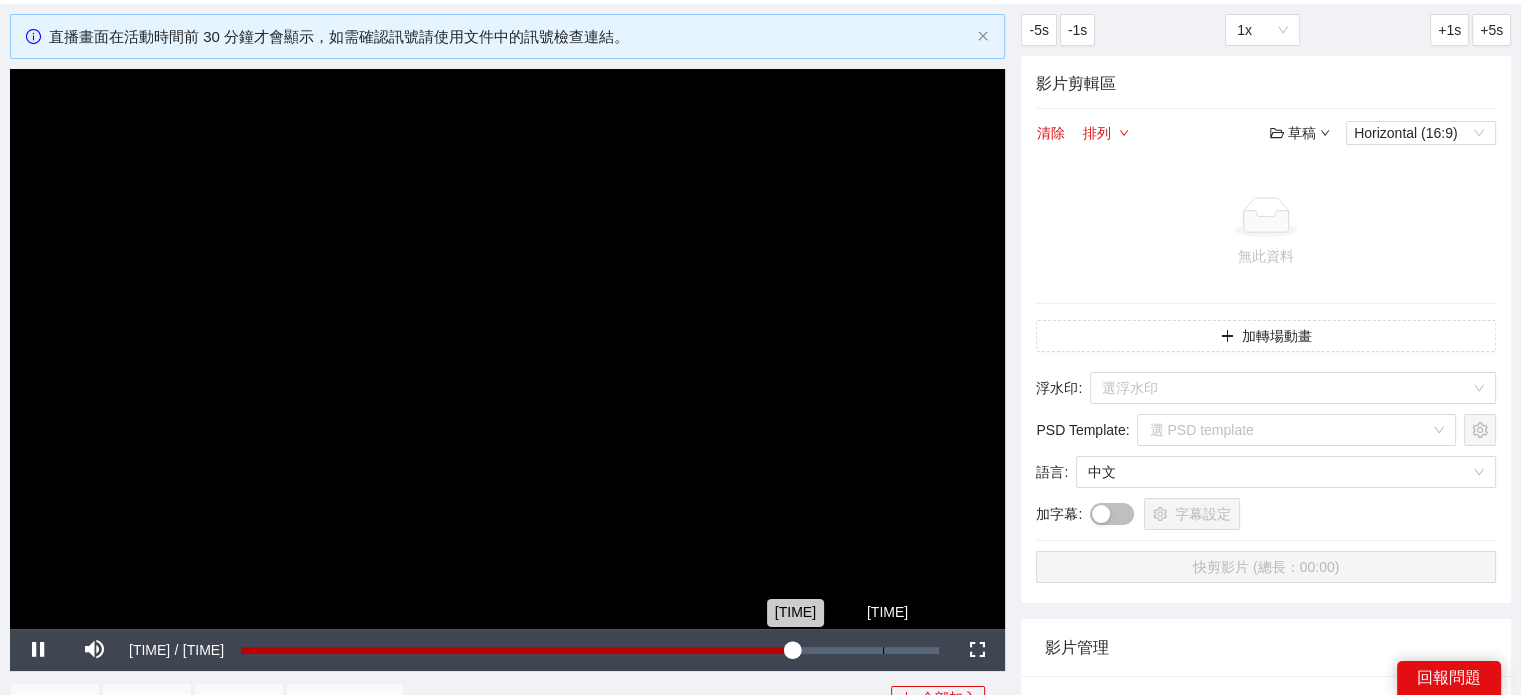 click on "Loaded :  79.07% [TIME] [TIME]" at bounding box center [590, 650] 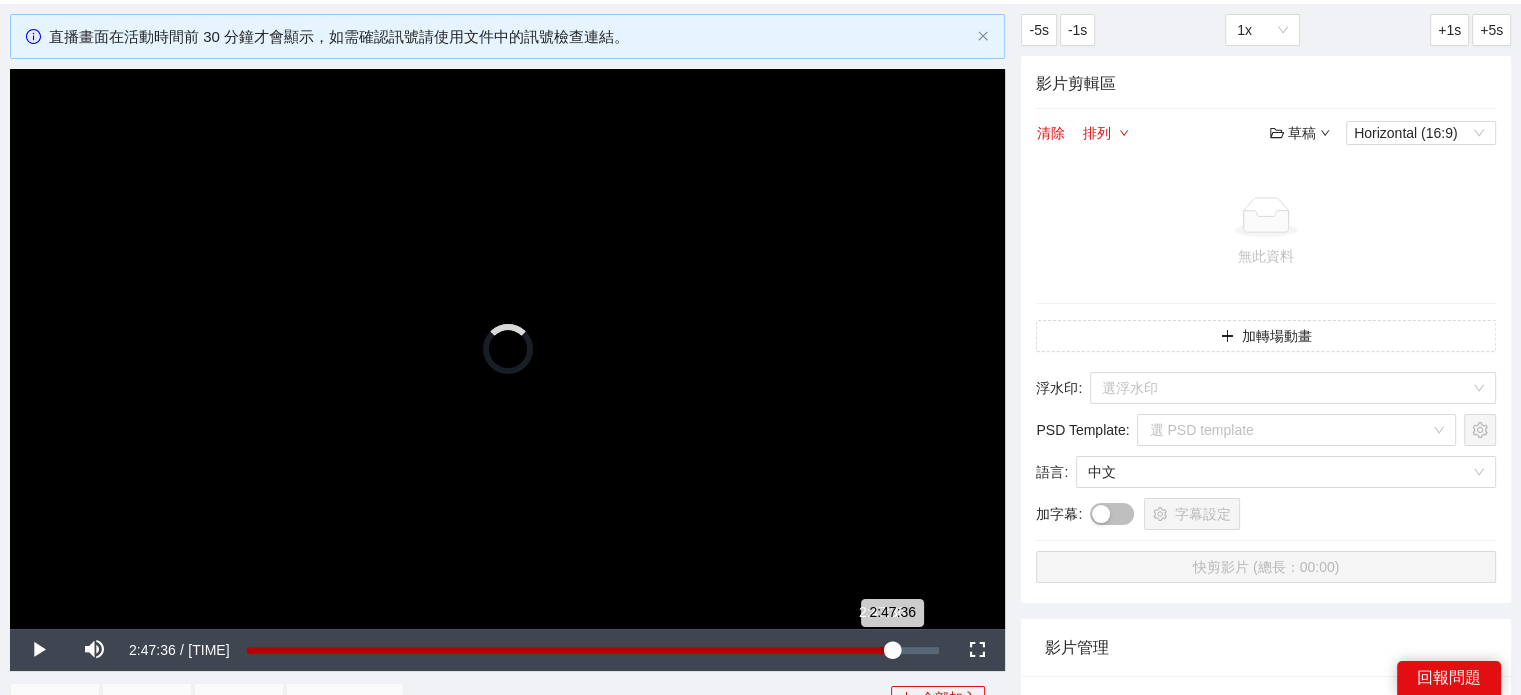 click on "2:47:36" at bounding box center (569, 650) 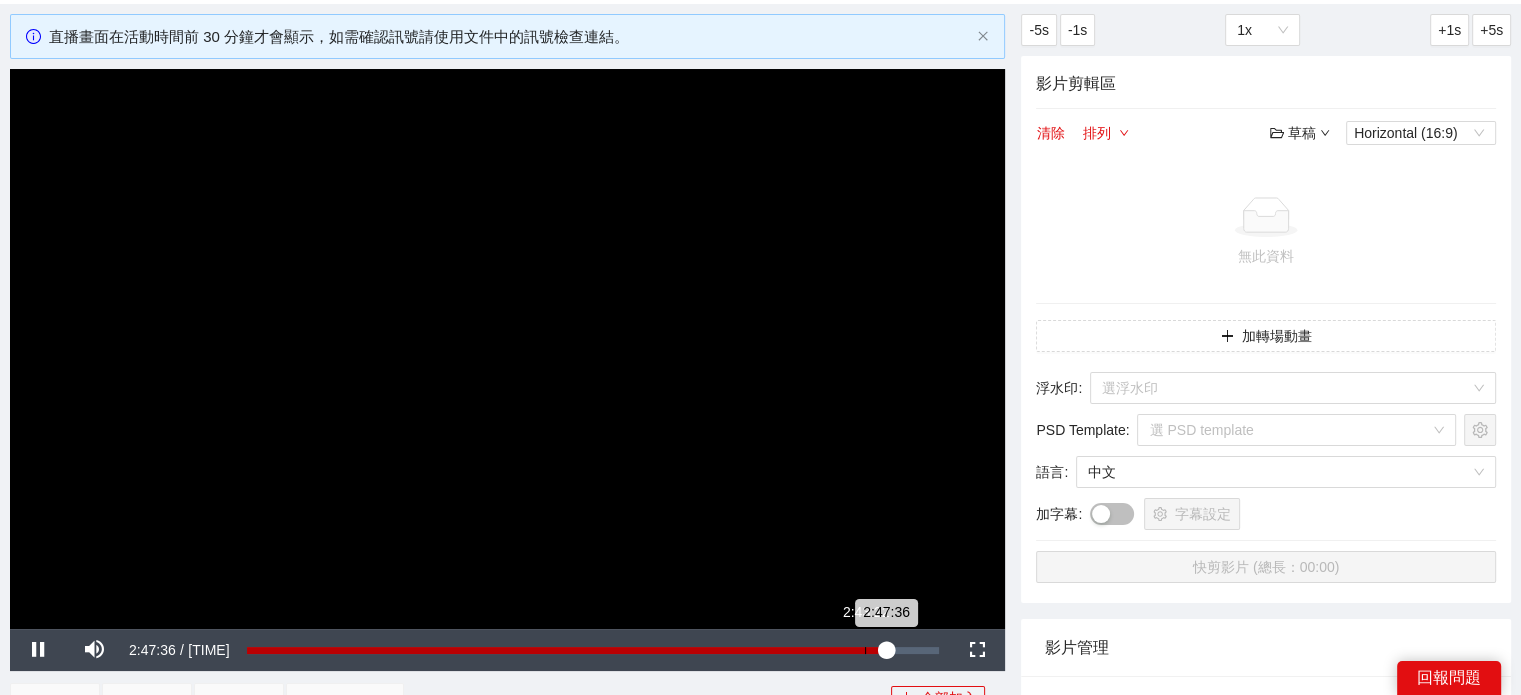 click on "2:47:36" at bounding box center [566, 650] 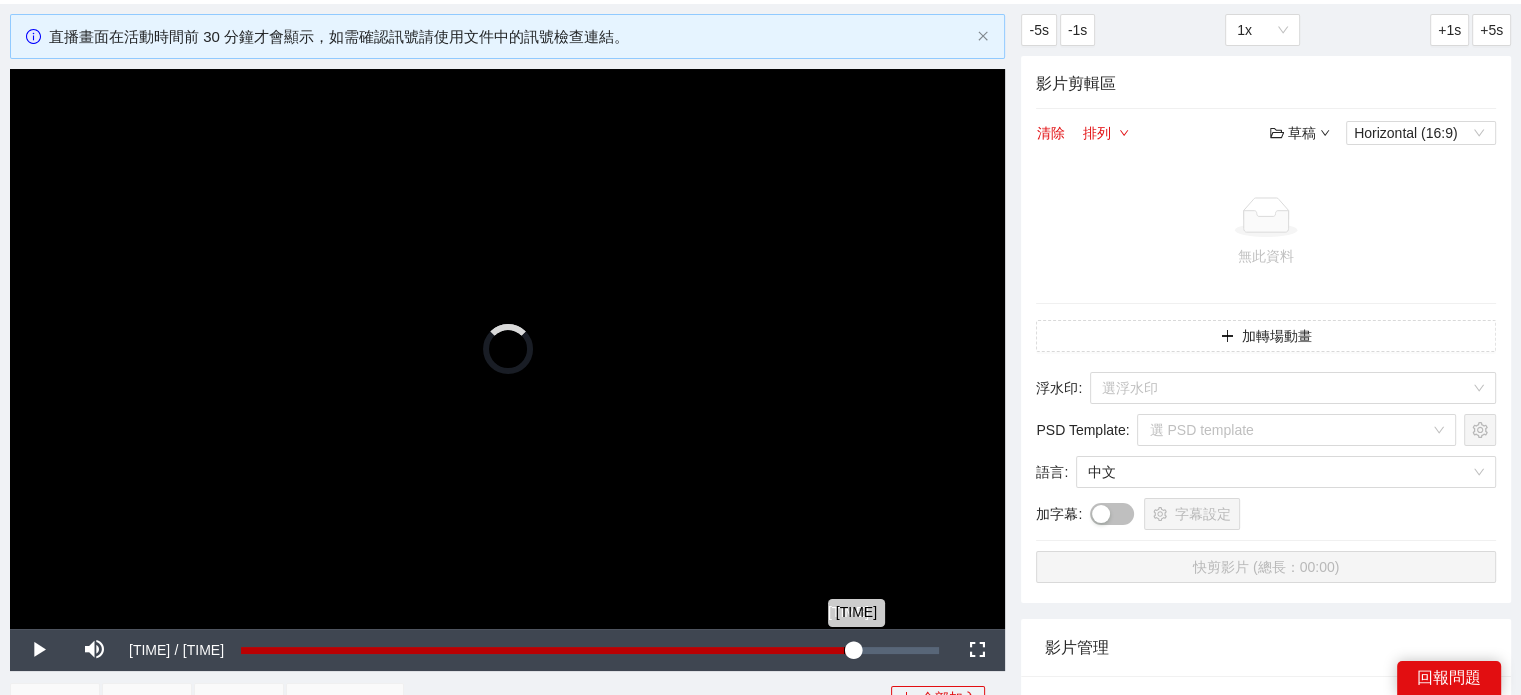 click on "Loaded :  0.00% [TIME] [TIME]" at bounding box center [590, 650] 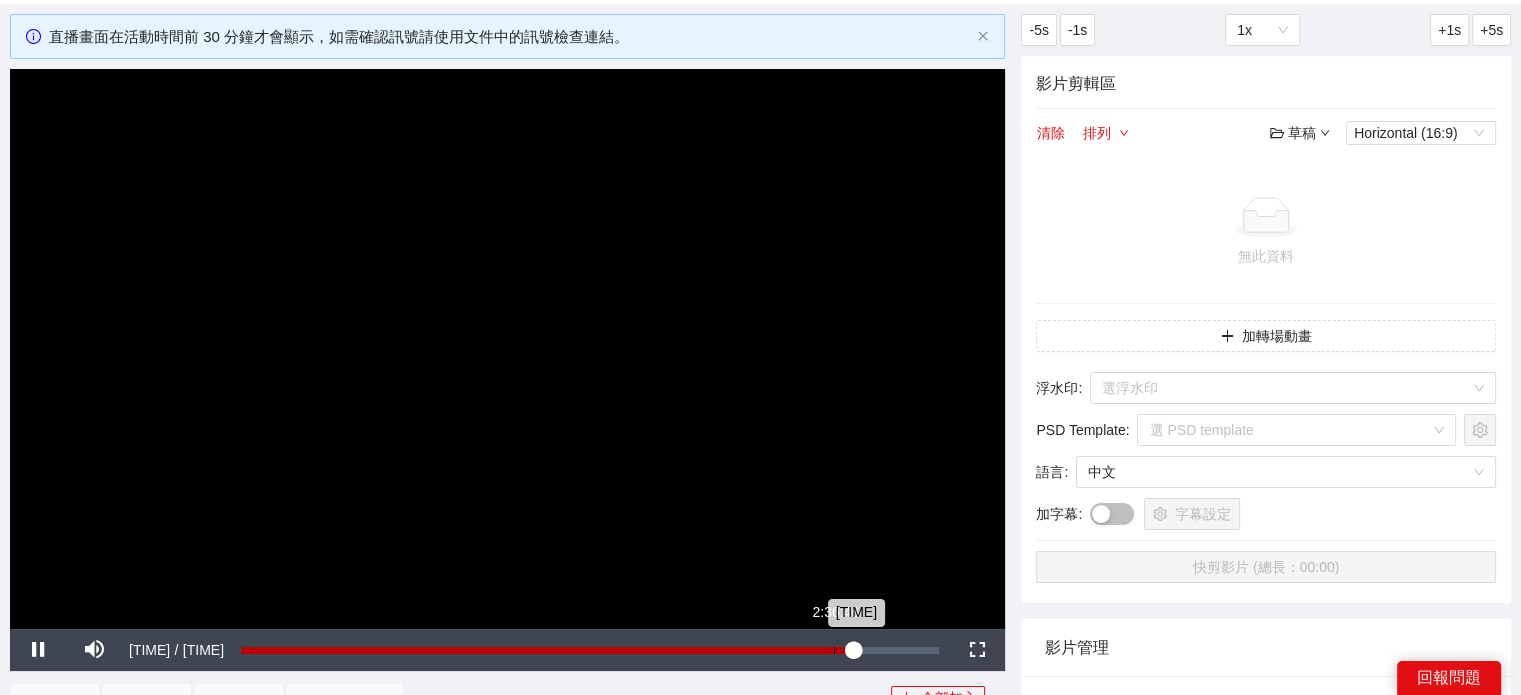click on "[TIME]" at bounding box center [547, 650] 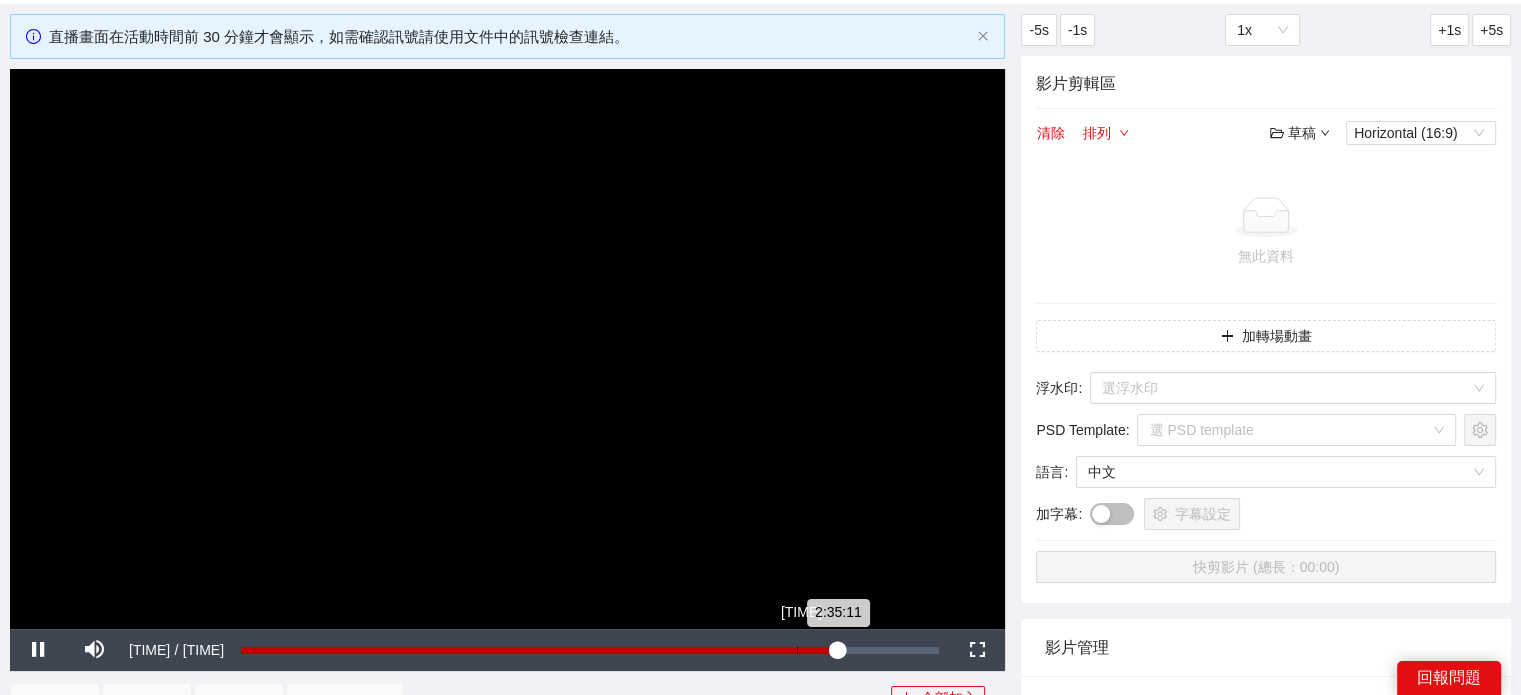 click on "Loaded : [PERCENT] [TIME] [TIME]" at bounding box center [590, 650] 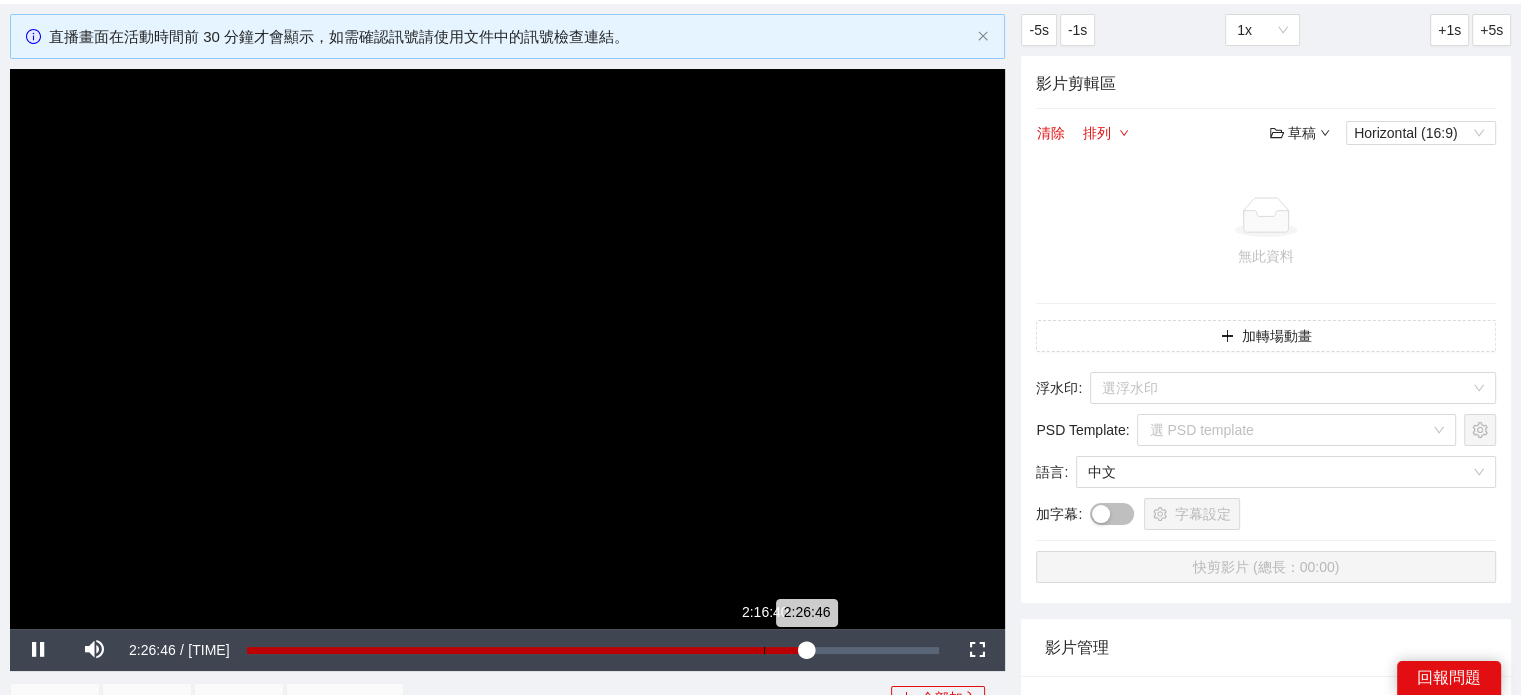 click on "Loaded :  [PERCENT] [TIME] [TIME]" at bounding box center [593, 650] 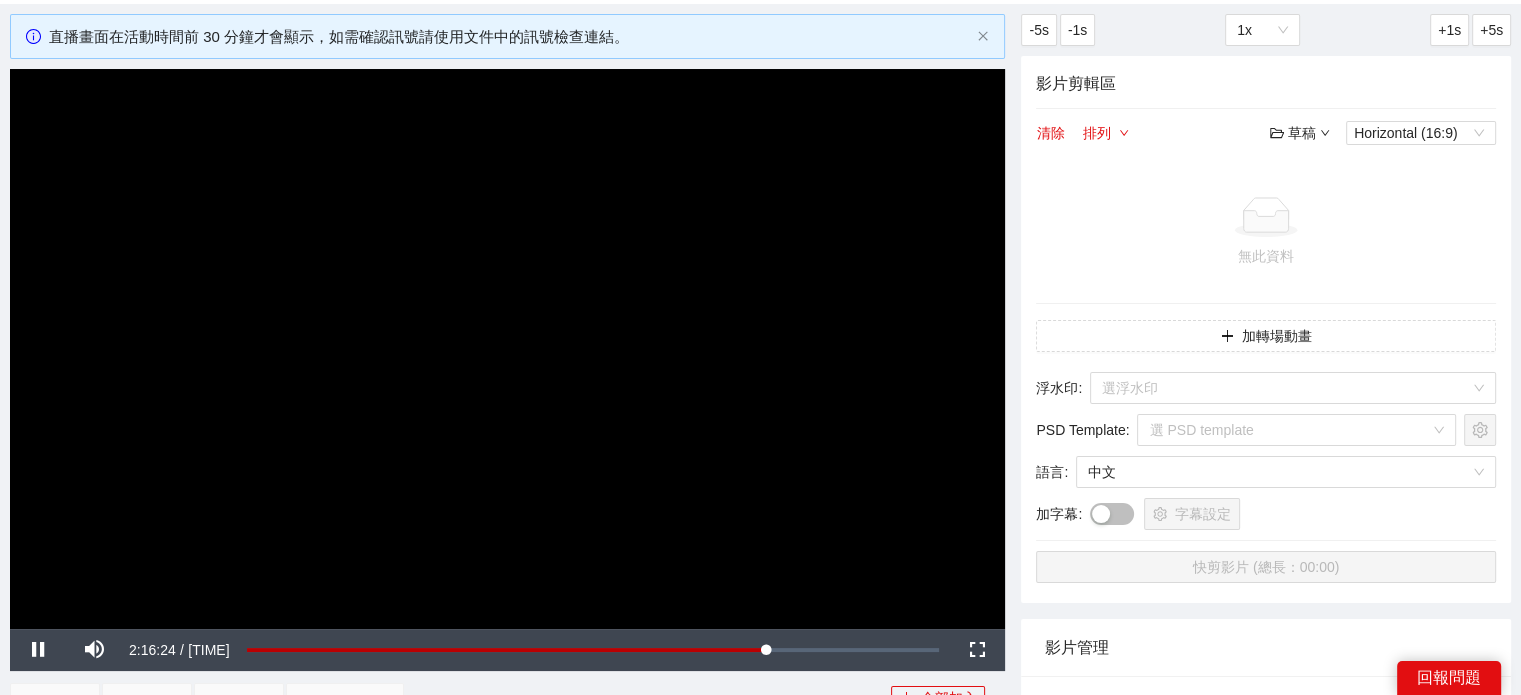 click at bounding box center (507, 349) 